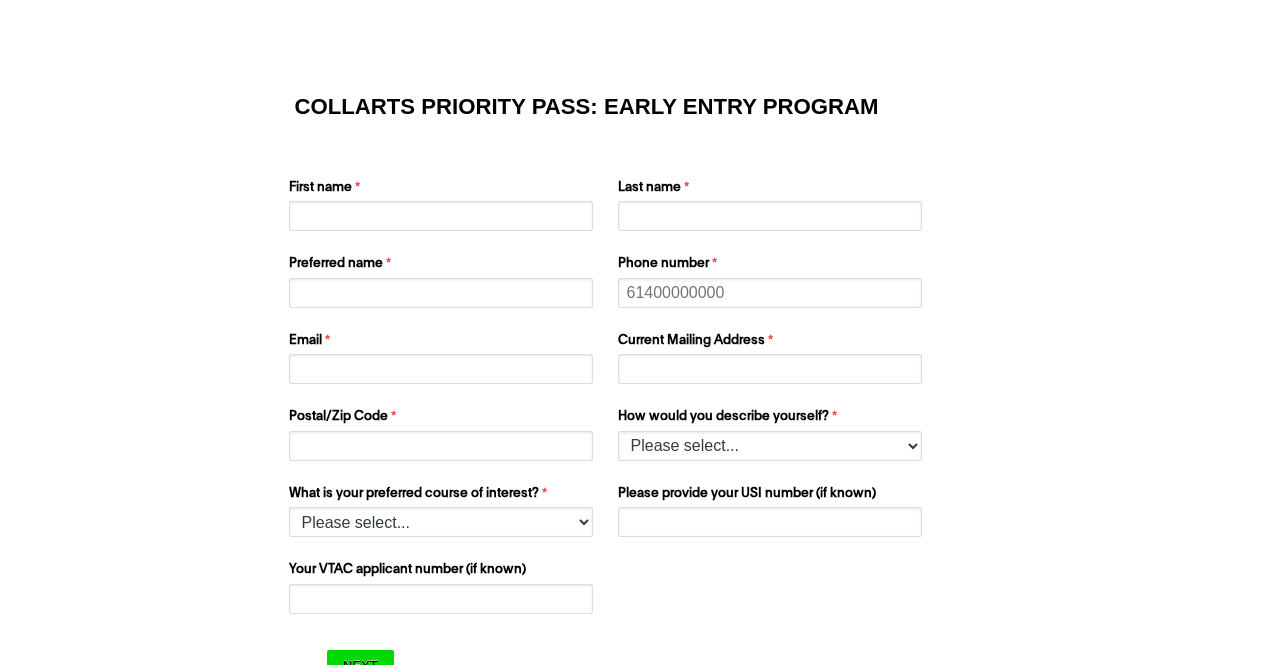 scroll, scrollTop: 0, scrollLeft: 0, axis: both 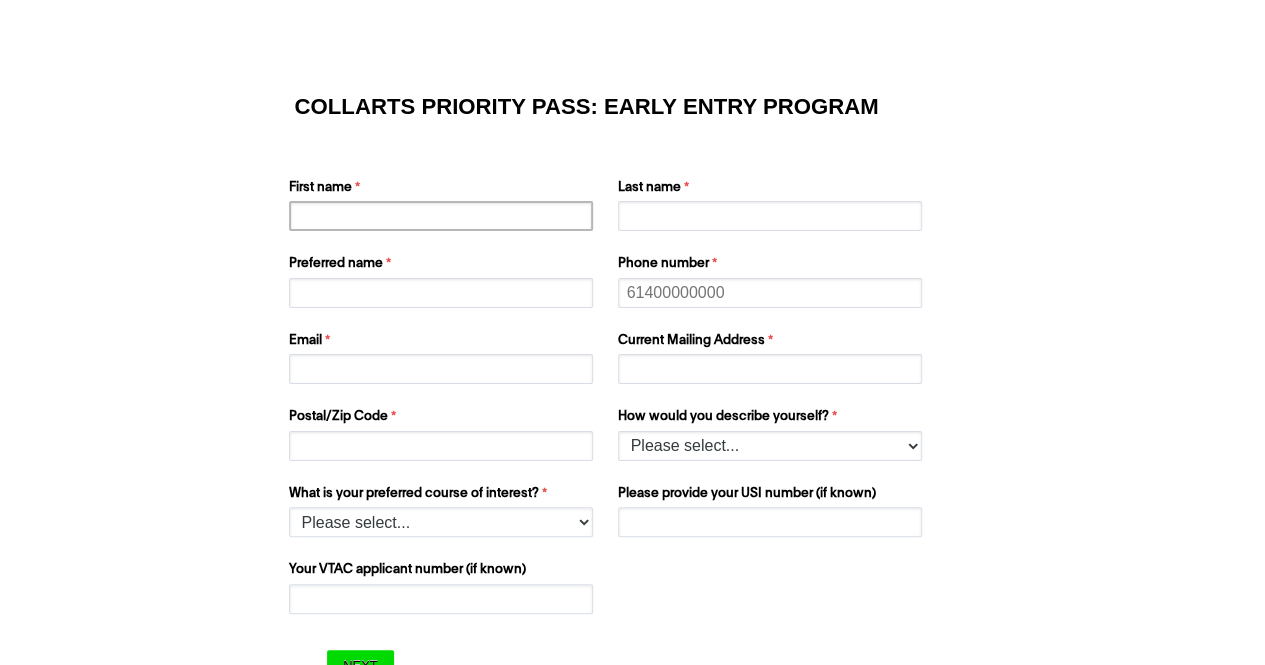 click on "First name" at bounding box center [441, 216] 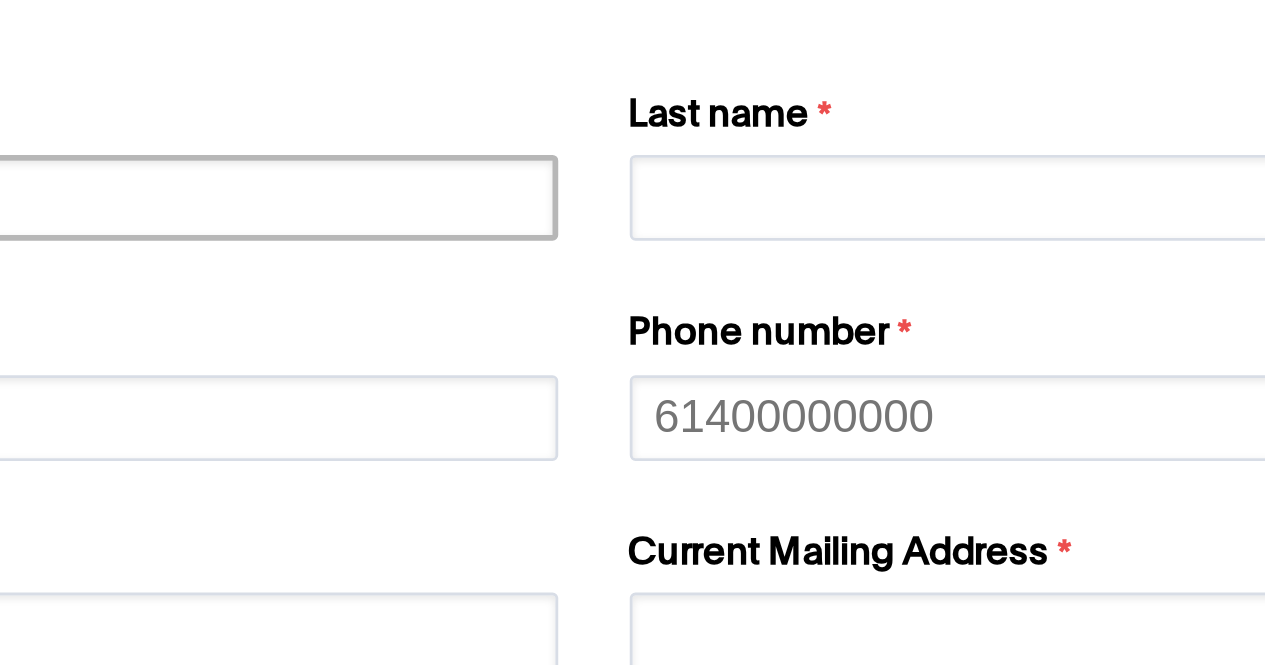 type on "[FIRST]" 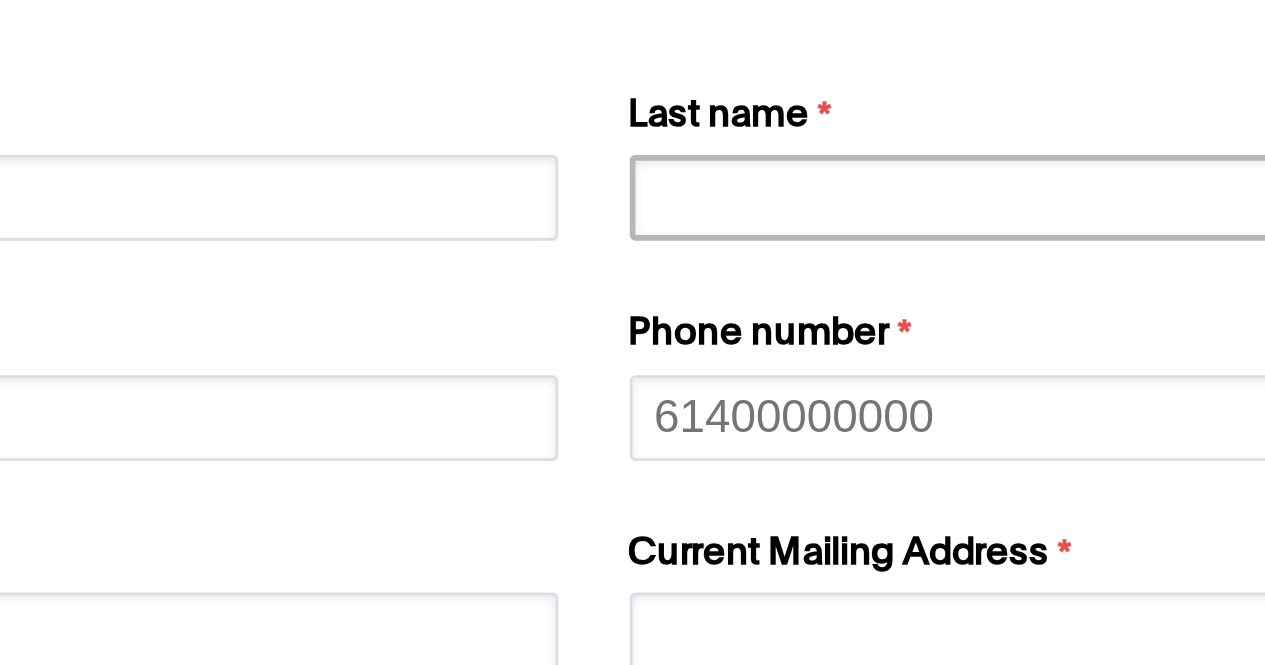 click on "Last name" at bounding box center [770, 216] 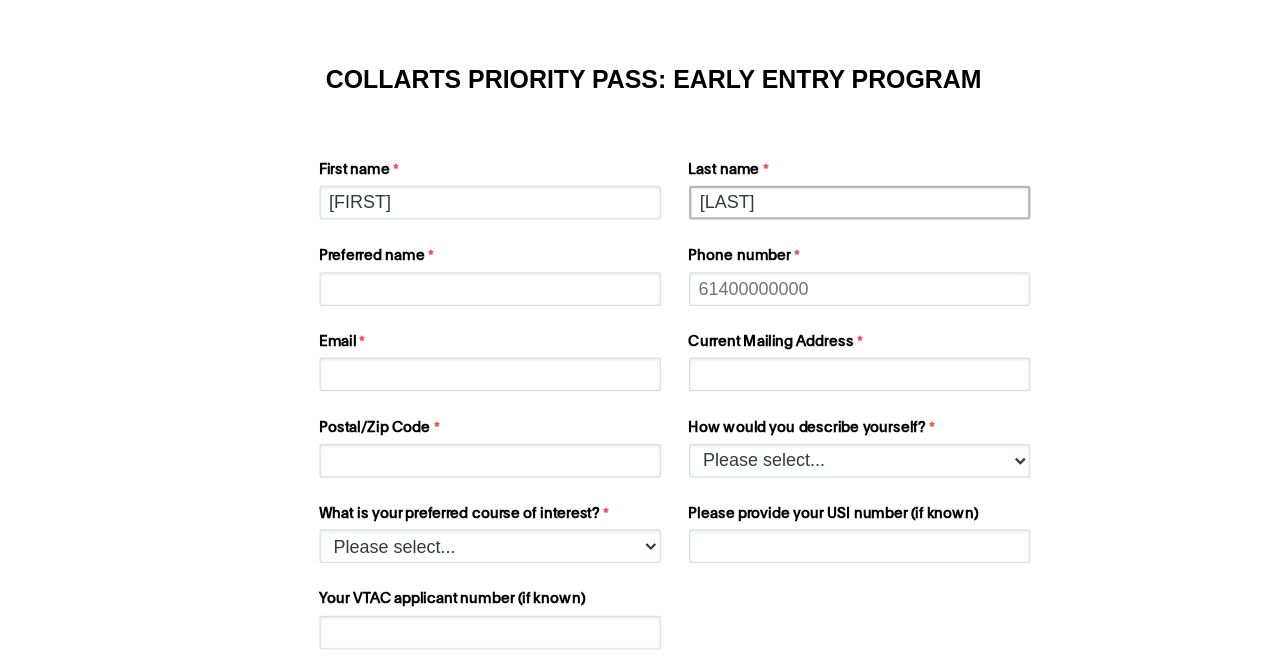 type on "[LAST]" 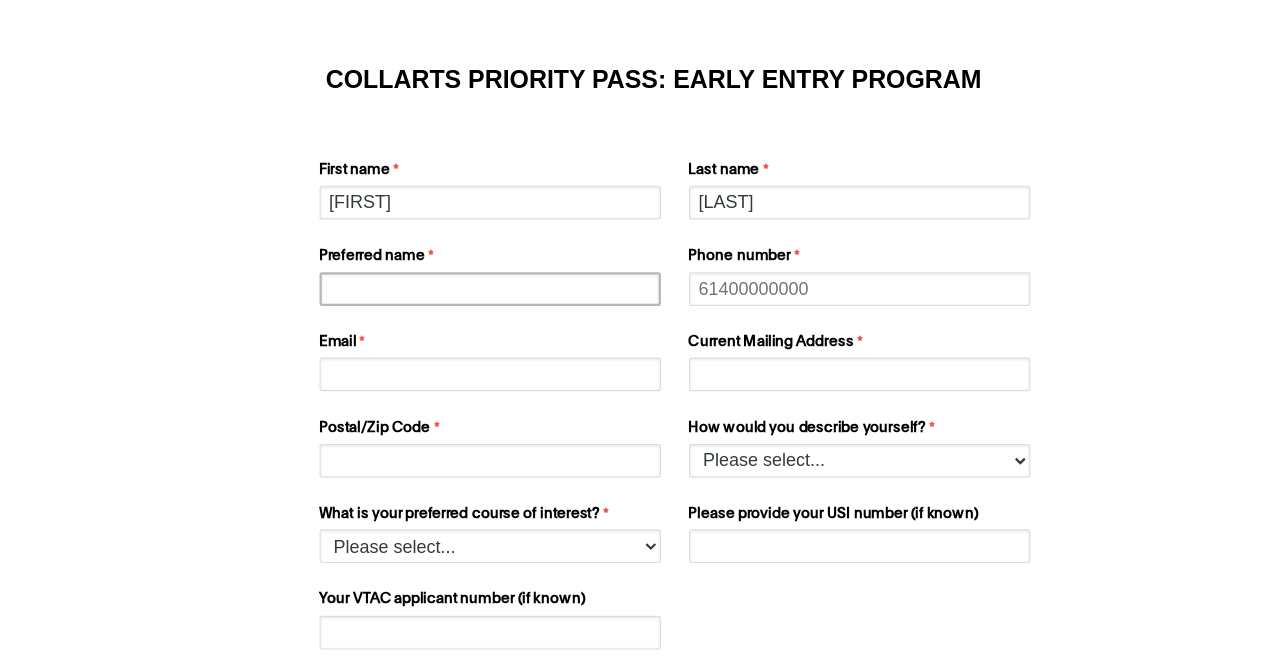 click on "Preferred name" at bounding box center (441, 293) 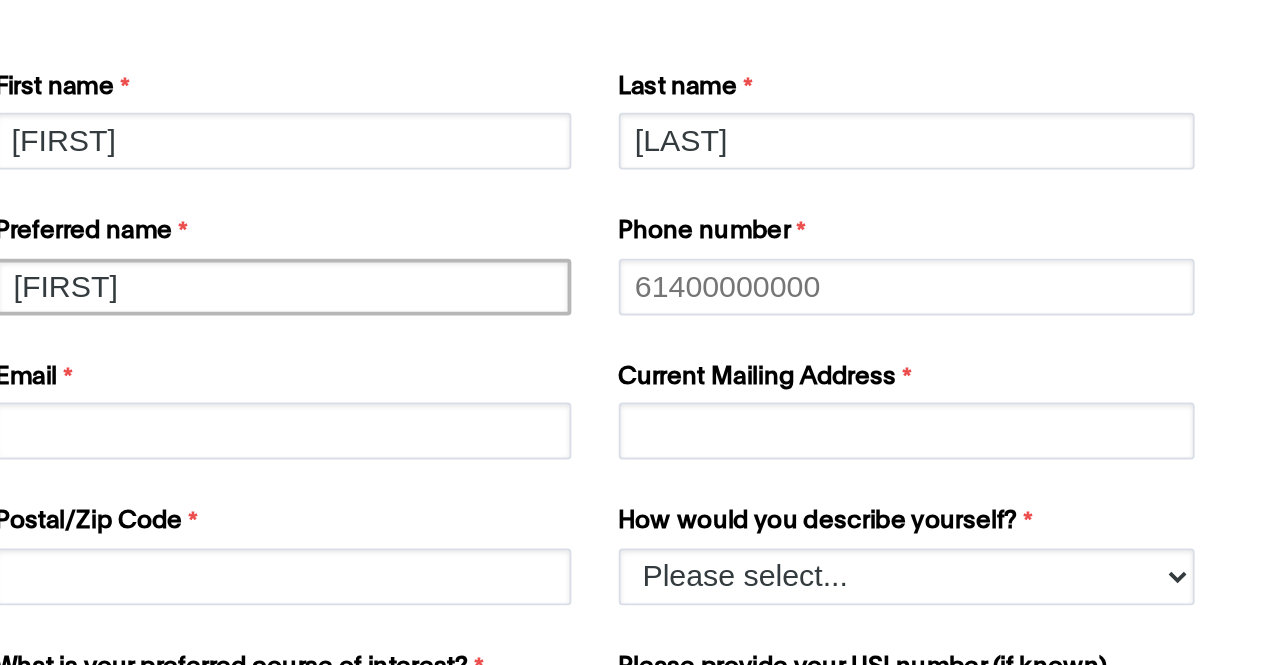 type on "[FIRST]" 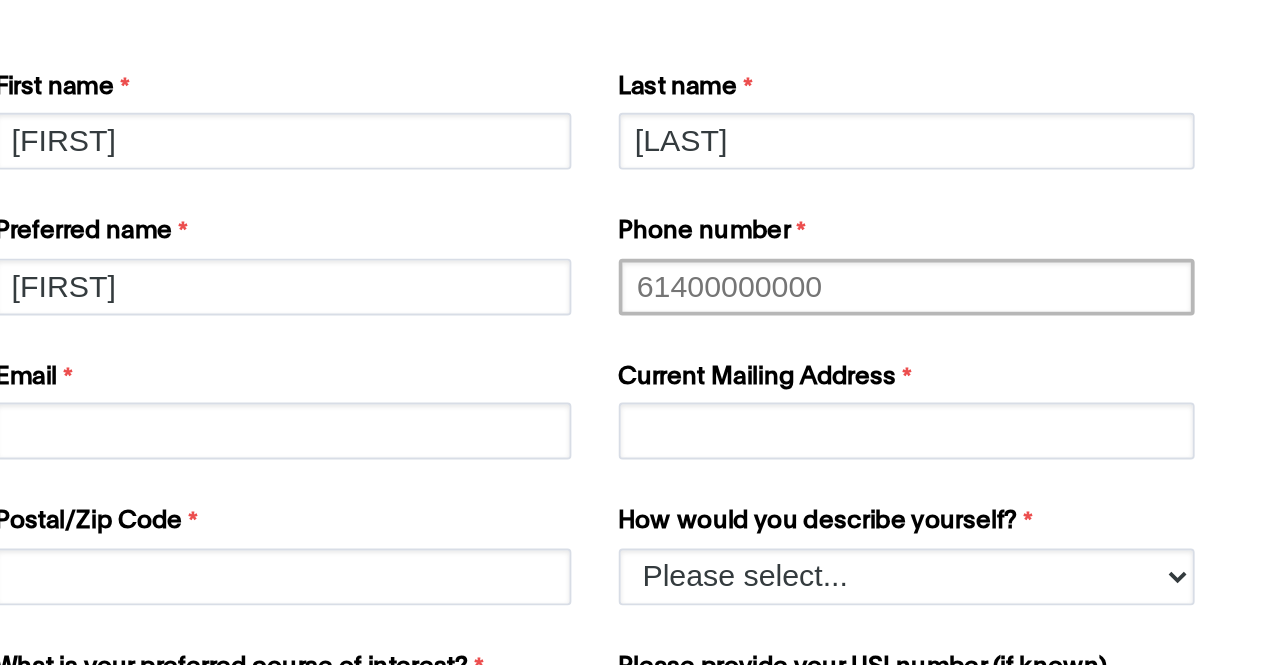click on "Phone number" at bounding box center (770, 293) 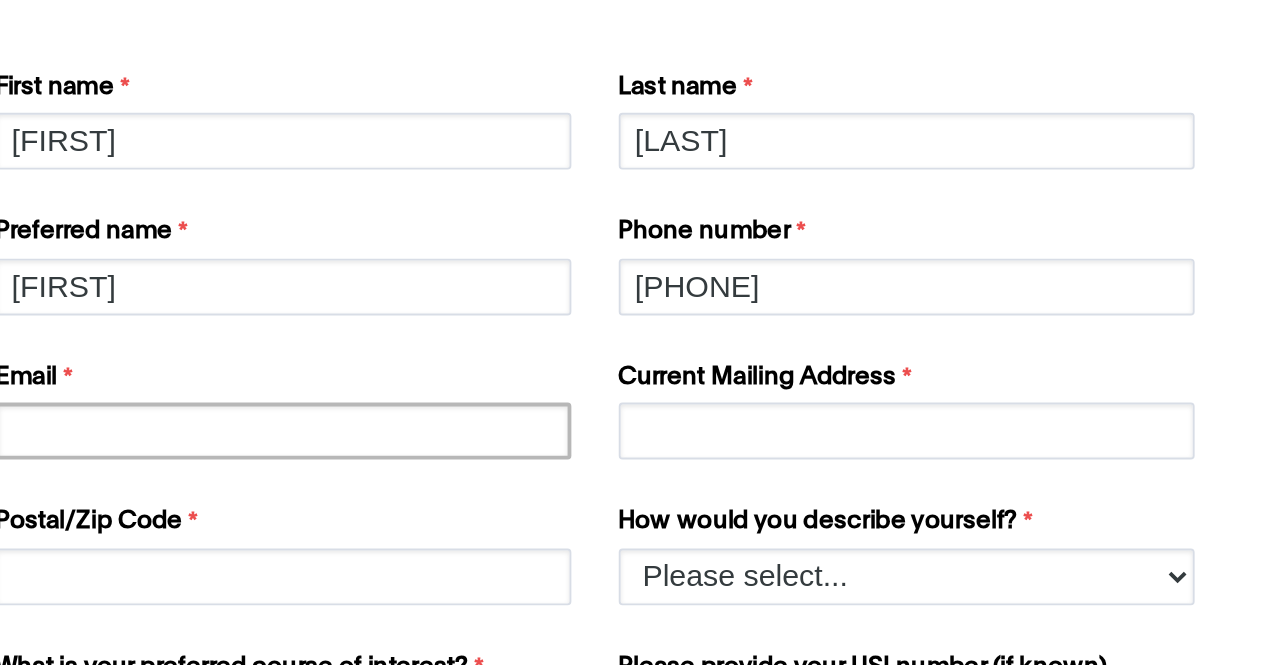 type on "[EMAIL]" 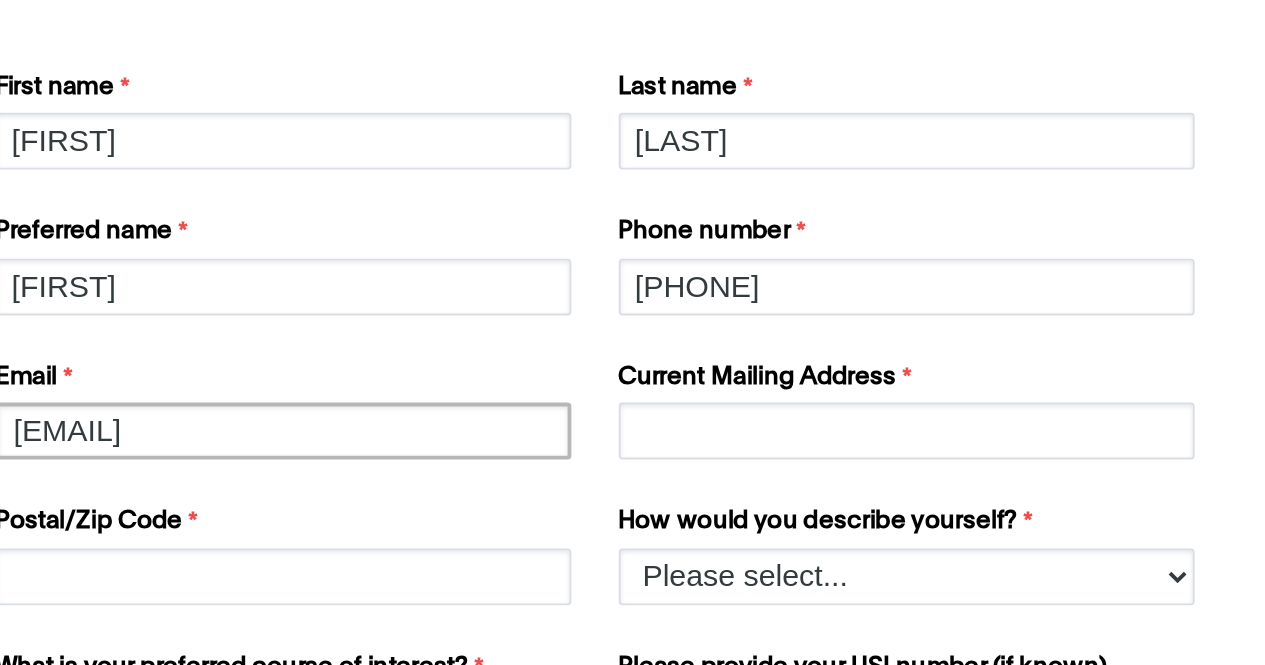 type on "[NUMBER] [STREET]" 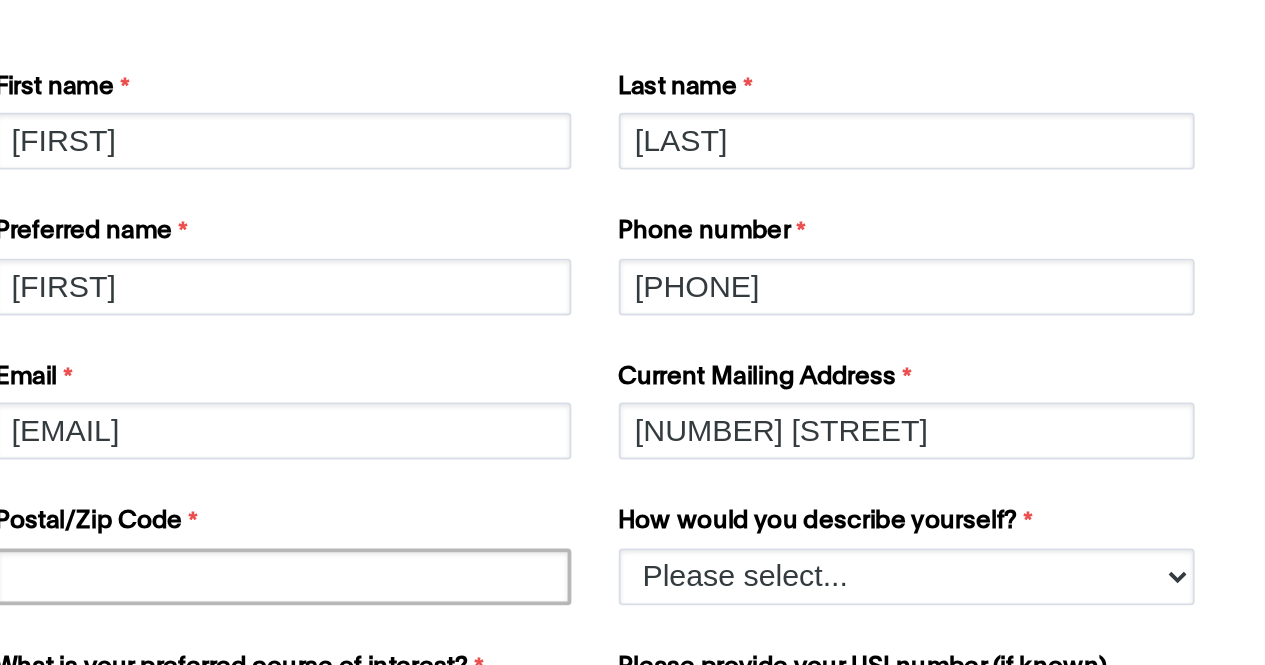 type on "[NUMBER]" 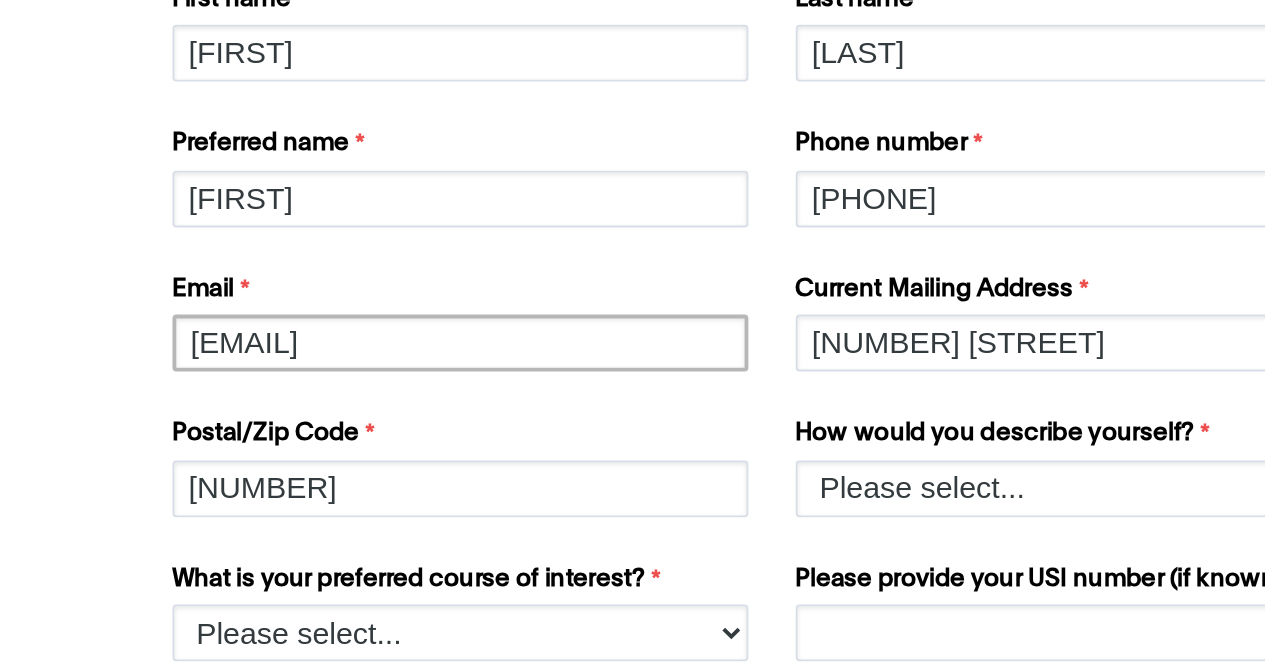 click on "[EMAIL]" at bounding box center (441, 369) 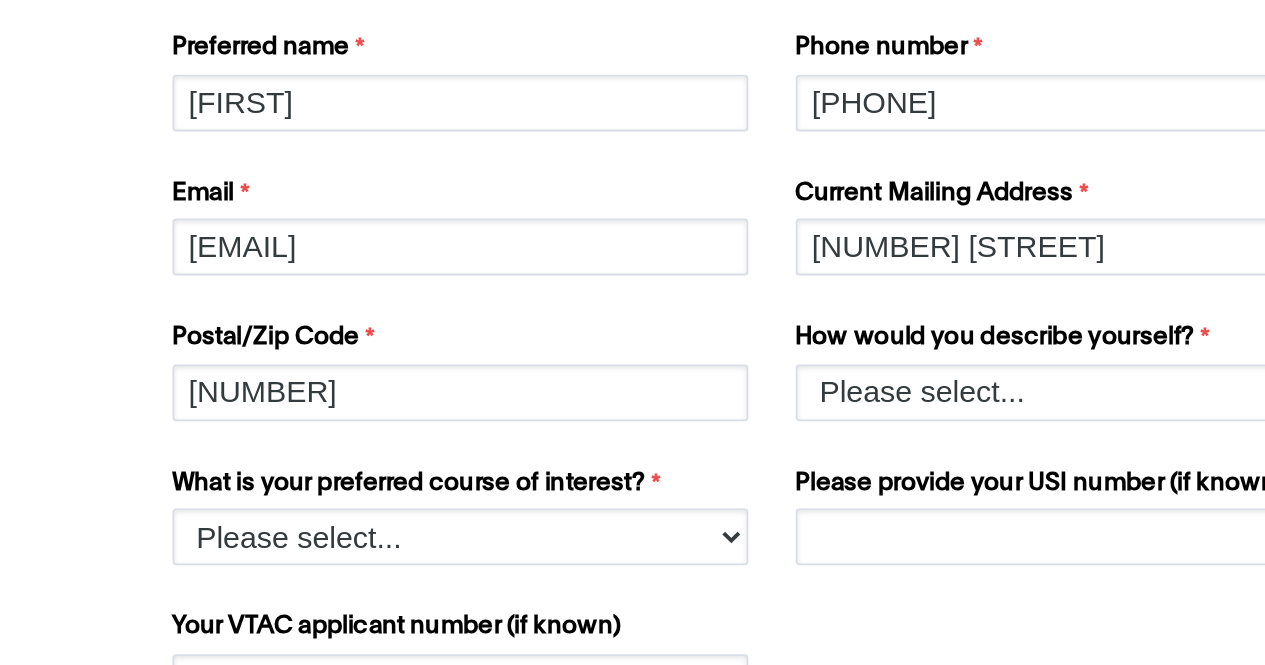 click on "COLLARTS PRIORITY PASS: EARLY ENTRY PROGRAM
First name [FIRST]
Last name [LAST]
Preferred name [FIRST]
Phone number [PHONE]
Email [EMAIL]
Current Mailing Address [NUMBER] [STREET]
Postal/Zip Code [POSTAL_CODE]
How would you describe yourself?  Please select...
I’m currently in Year 12
I've completed Year 12 and took a gap year
What is your school name?
What is your preferred course of interest? Please select...
2D Animation
Acting
Audio Engineering
Comedy
Digital & Social Media
Entertainment Journalism
Entertainment Management
Event Management
Fashion & Sustainability
Fashion Marketing - Buying and Retail Management
Fashion Marketing - Branding and Communication
Double Degree: Fashion Marketing/Fashion & Sustainability Double Degree
Game Design
Graphic & Digital Design
Interior Design
Music Performance
Music Production
Photography
Screen & Media" at bounding box center (632, 375) 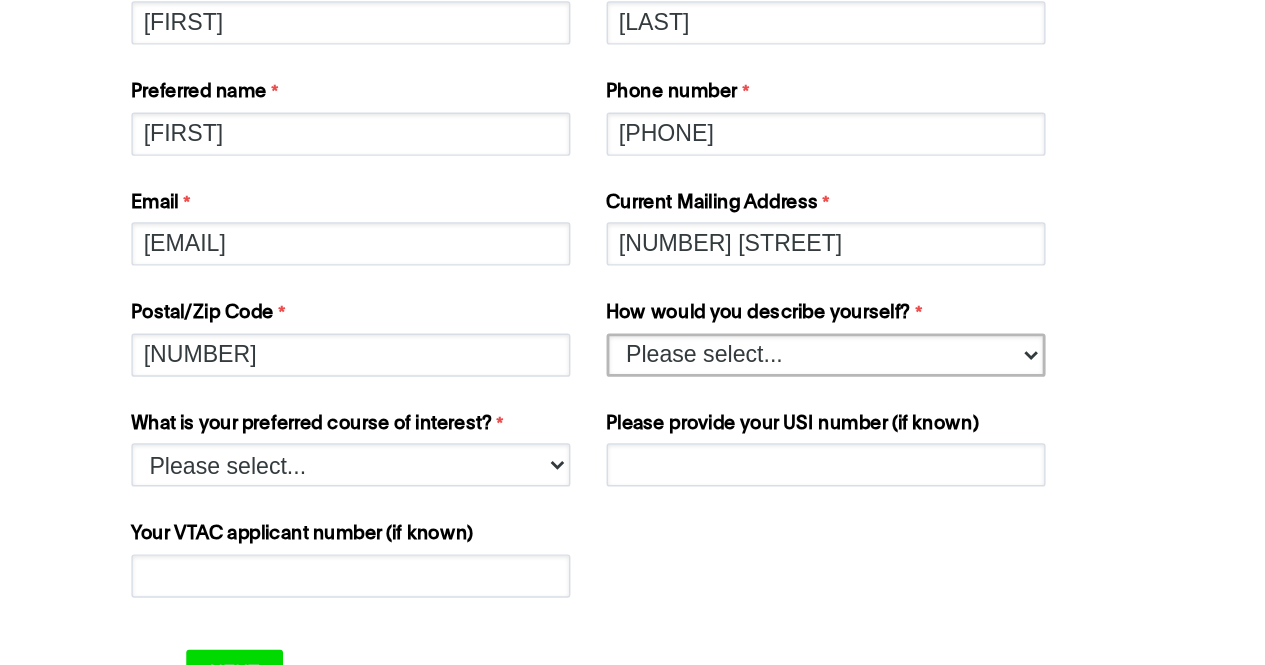 click on "Please select...
I’m currently in Year 12
I've completed Year 12 and took a gap year" at bounding box center (770, 446) 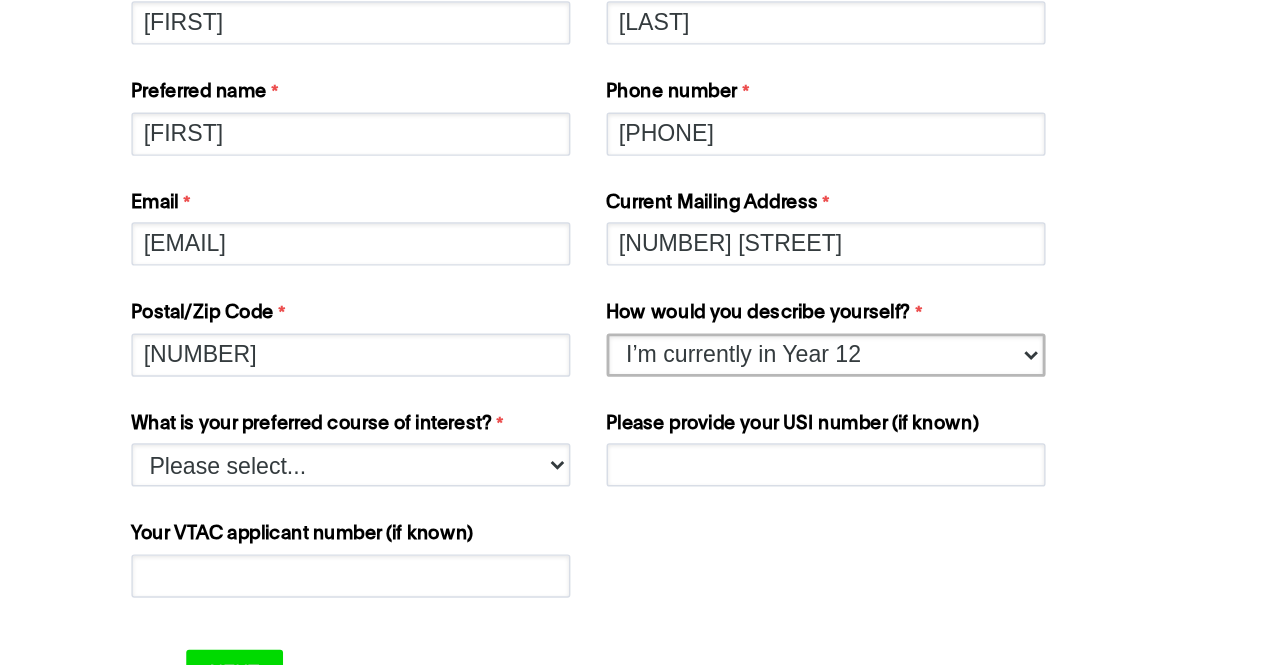 click on "Please select...
I’m currently in Year 12
I've completed Year 12 and took a gap year" at bounding box center (770, 446) 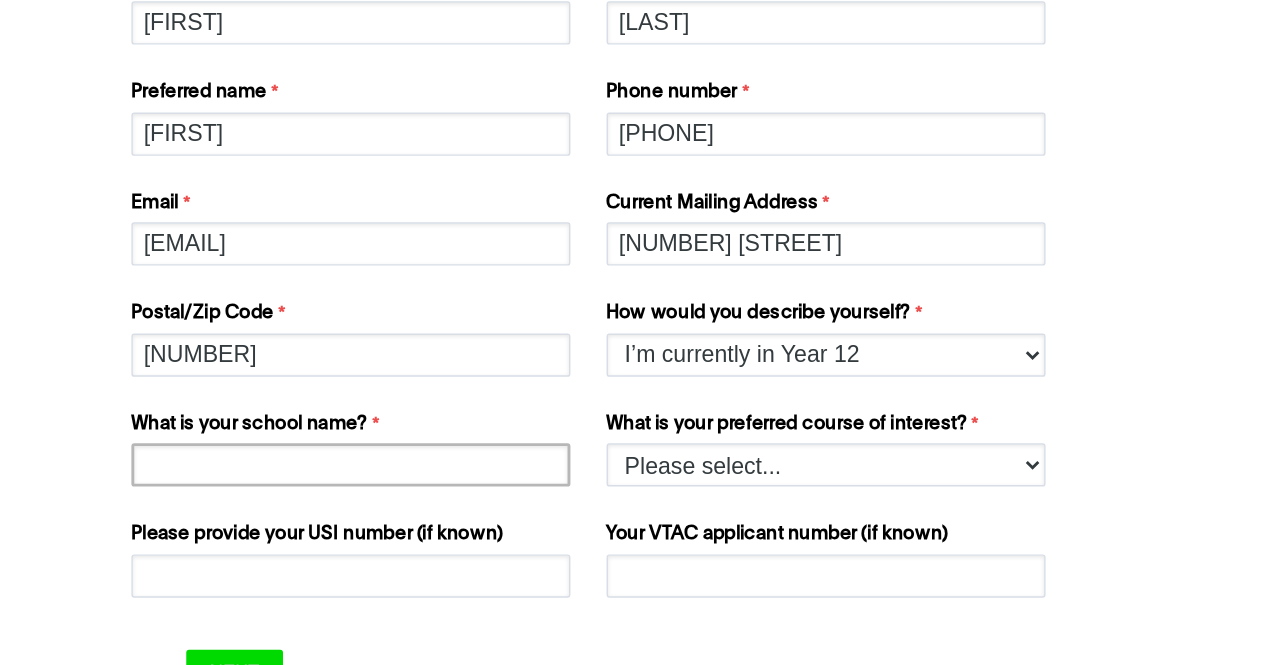 click on "What is your school name?" at bounding box center [441, 522] 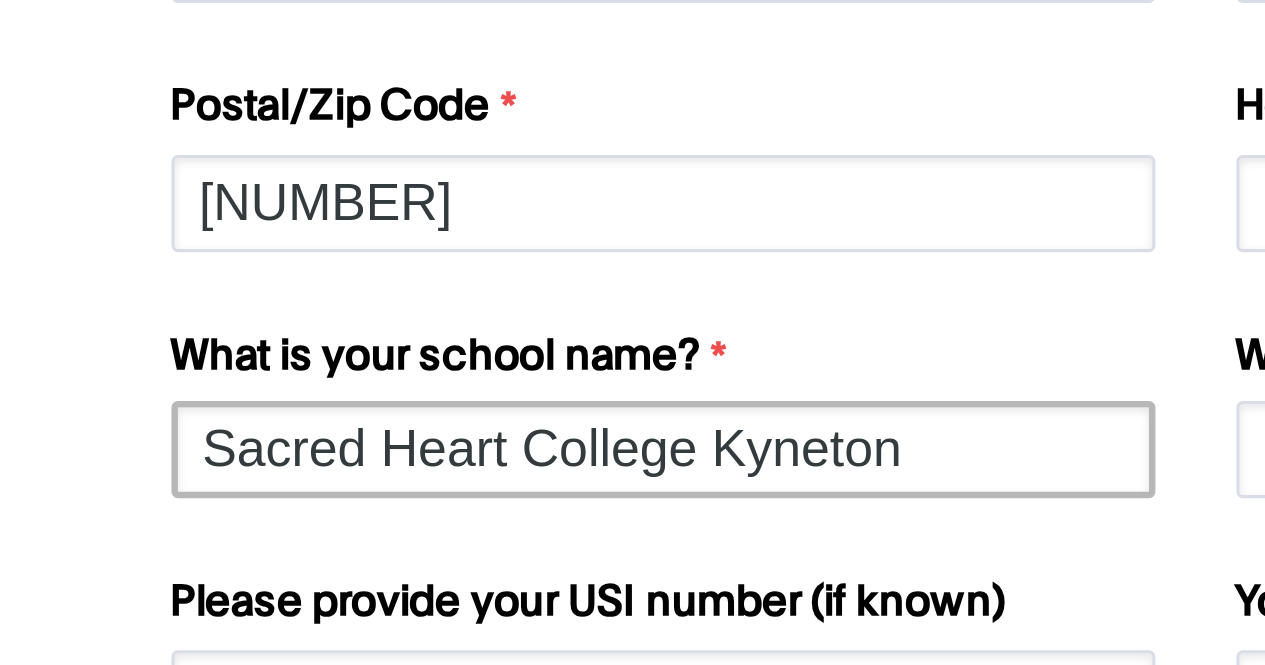 scroll, scrollTop: 27, scrollLeft: 0, axis: vertical 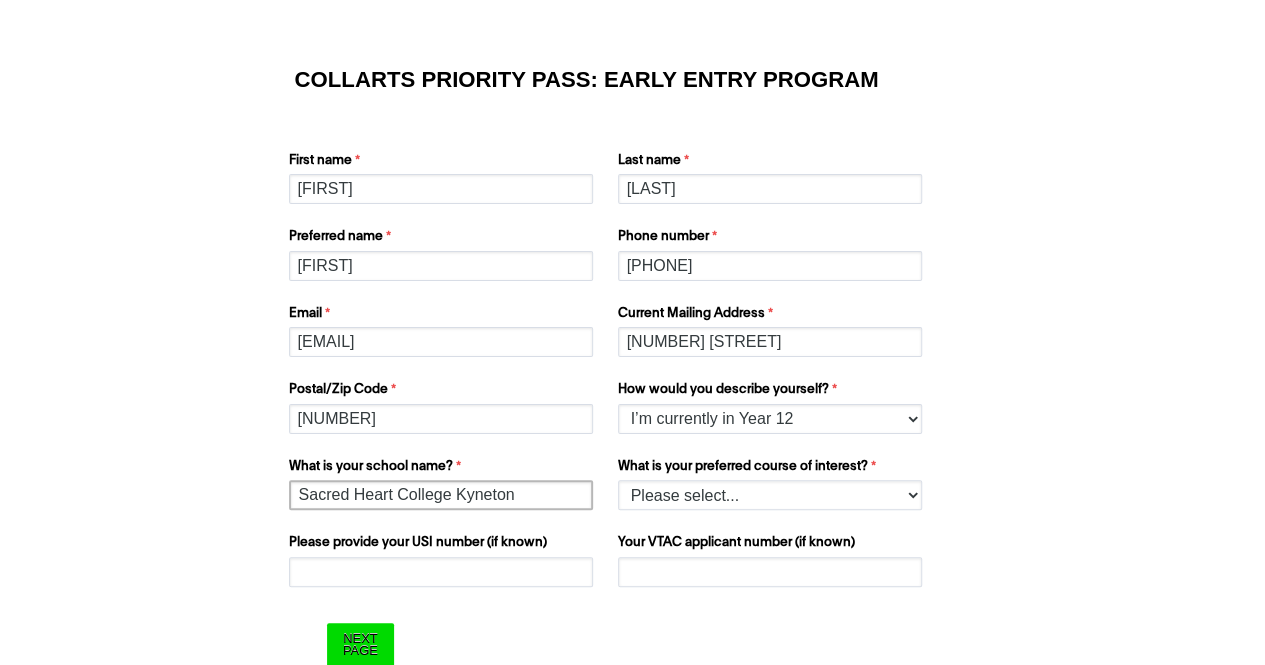 type on "Sacred Heart College Kyneton" 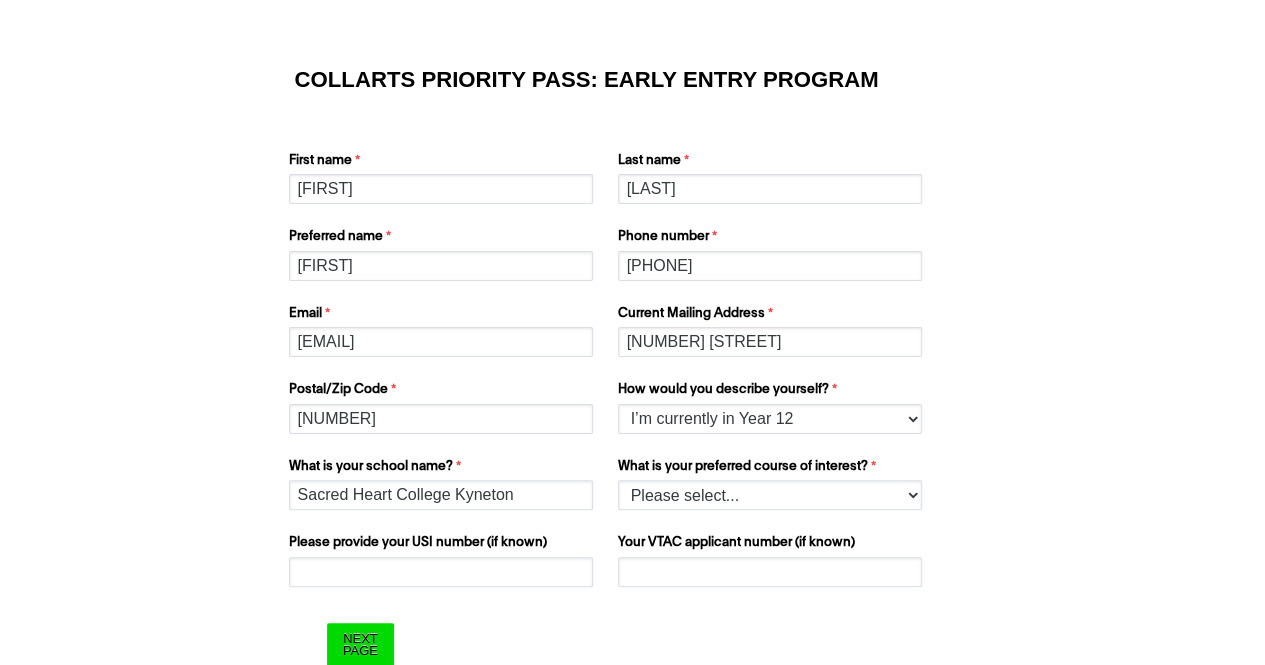 click on "What is your school name?  Sacred Heart College Kyneton
What is your preferred course of interest? Please select...
2D Animation
Acting
Audio Engineering
Comedy
Digital & Social Media
Entertainment Journalism
Entertainment Management
Event Management
Fashion & Sustainability
Fashion Marketing - Buying and Retail Management
Fashion Marketing - Branding and Communication
Double Degree: Fashion Marketing/Fashion & Sustainability Double Degree
Game Design
Graphic & Digital Design
Interior Design
Music Performance
Music Production
Photography
Screen & Media
Stage Management
Writing & Directing
Please provide your USI number (if known)
Unique student Identifier
[USI]
Your VTAC applicant number (if known)
When would you like to start? Please select...
Trimester 1 2026, starting February" at bounding box center (633, 514) 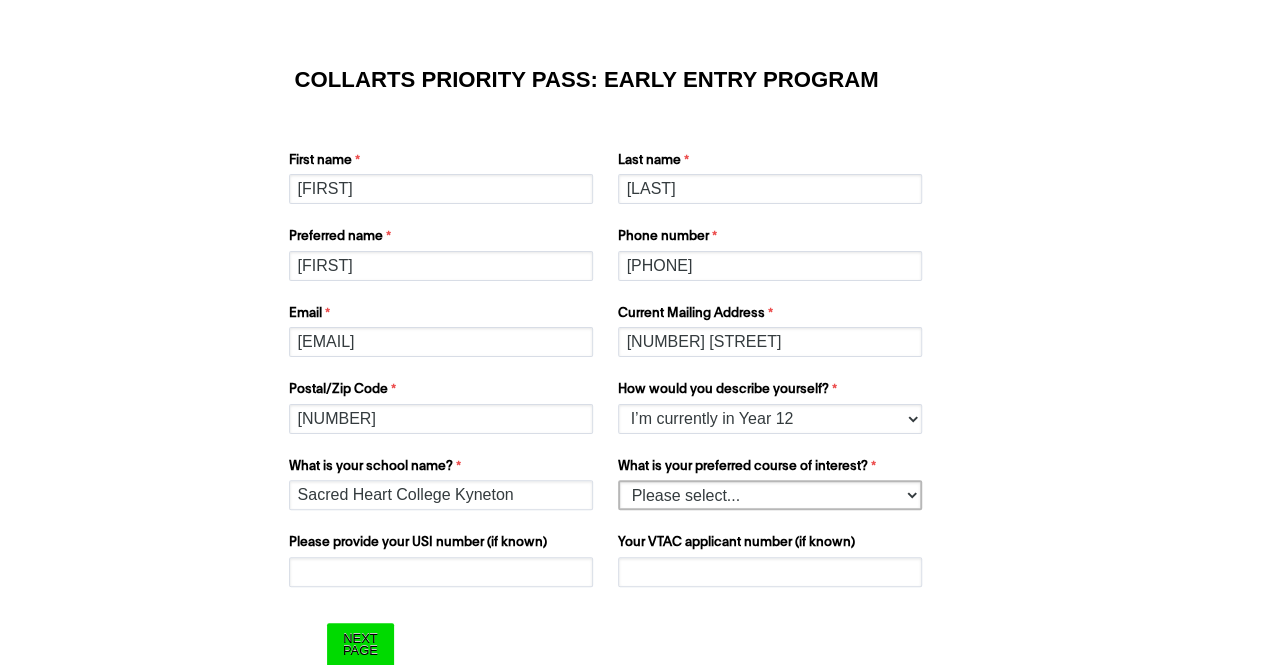 click on "Please select...
2D Animation
Acting
Audio Engineering
Comedy
Digital & Social Media
Entertainment Journalism
Entertainment Management
Event Management
Fashion & Sustainability
Fashion Marketing - Buying and Retail Management
Fashion Marketing - Branding and Communication
Double Degree: Fashion Marketing/Fashion & Sustainability Double Degree
Game Design
Graphic & Digital Design
Interior Design
Music Performance
Music Production
Photography
Screen & Media
Stage Management
Writing & Directing" at bounding box center (770, 495) 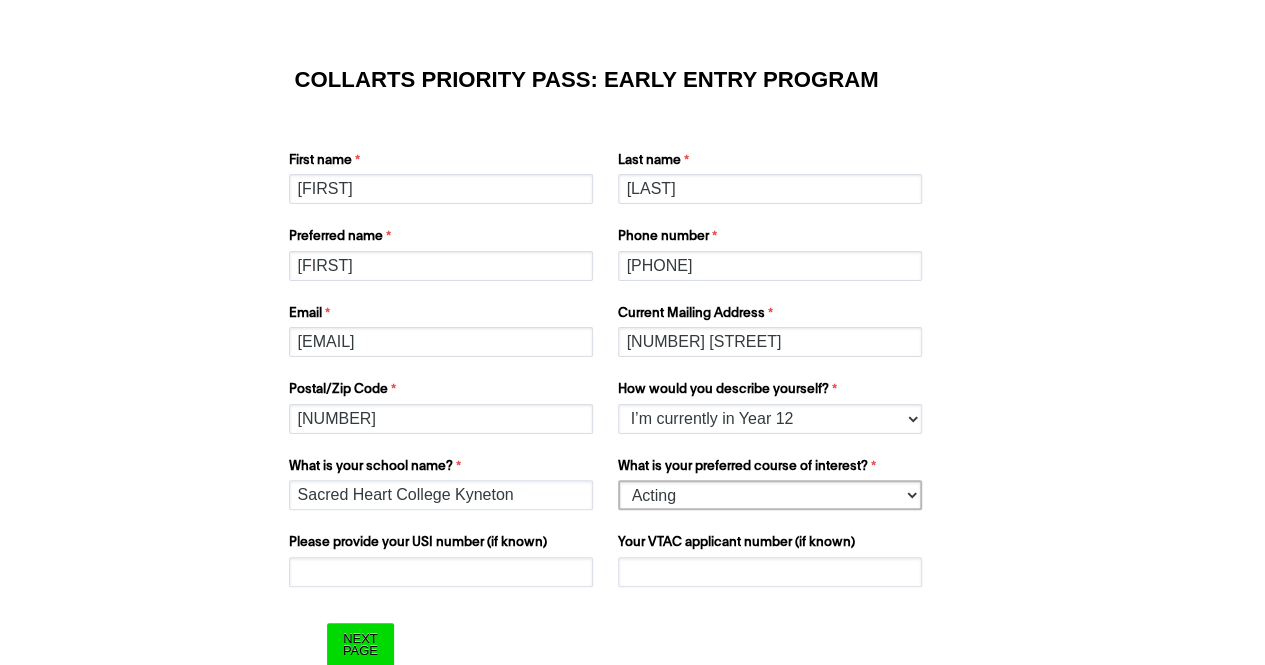 click on "Please select...
2D Animation
Acting
Audio Engineering
Comedy
Digital & Social Media
Entertainment Journalism
Entertainment Management
Event Management
Fashion & Sustainability
Fashion Marketing - Buying and Retail Management
Fashion Marketing - Branding and Communication
Double Degree: Fashion Marketing/Fashion & Sustainability Double Degree
Game Design
Graphic & Digital Design
Interior Design
Music Performance
Music Production
Photography
Screen & Media
Stage Management
Writing & Directing" at bounding box center [770, 495] 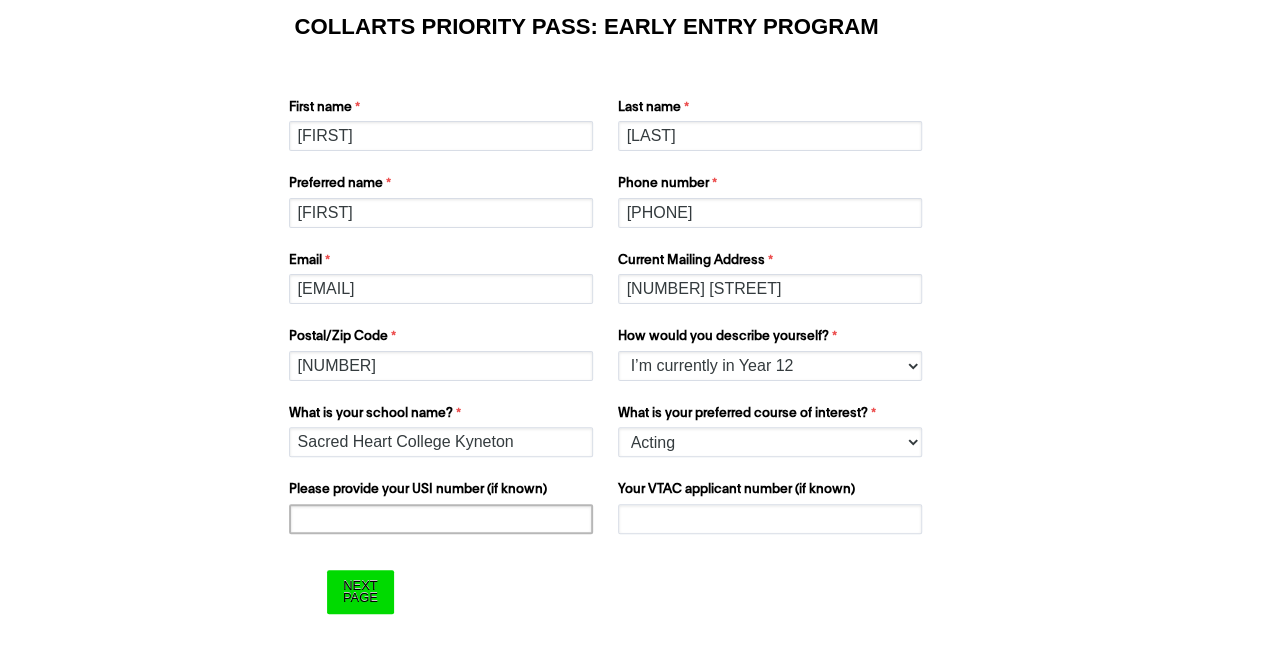 click on "Please provide your USI number (if known)" at bounding box center (441, 519) 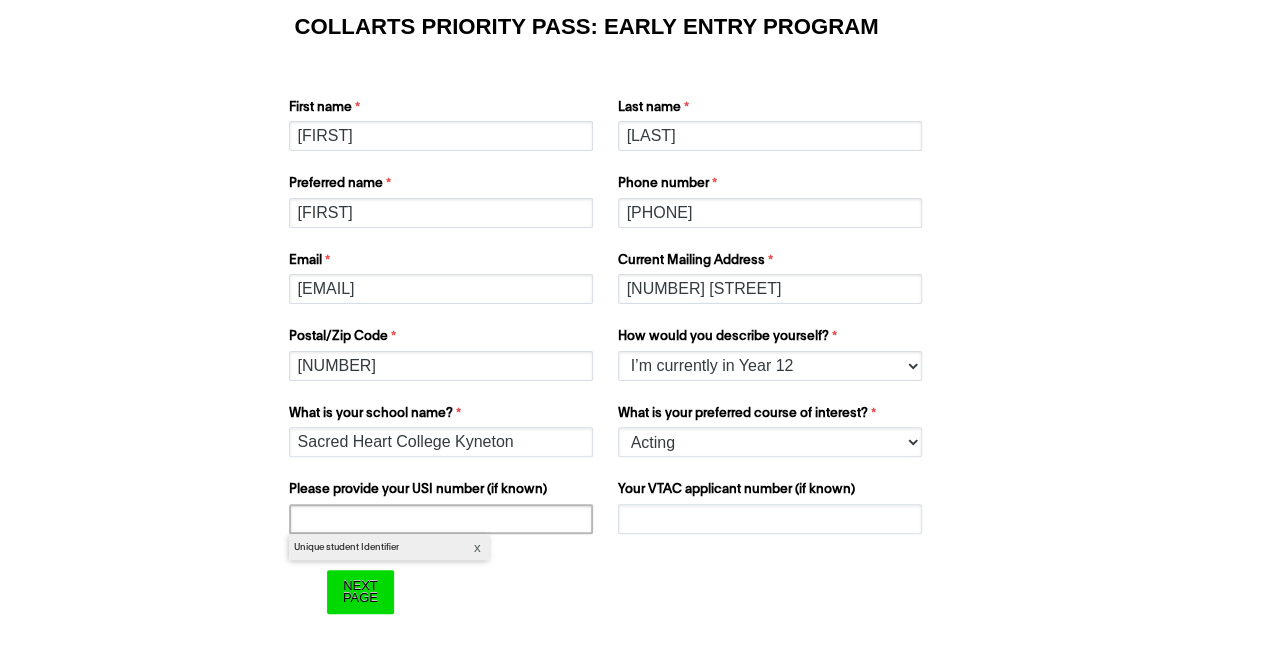 scroll, scrollTop: 80, scrollLeft: 0, axis: vertical 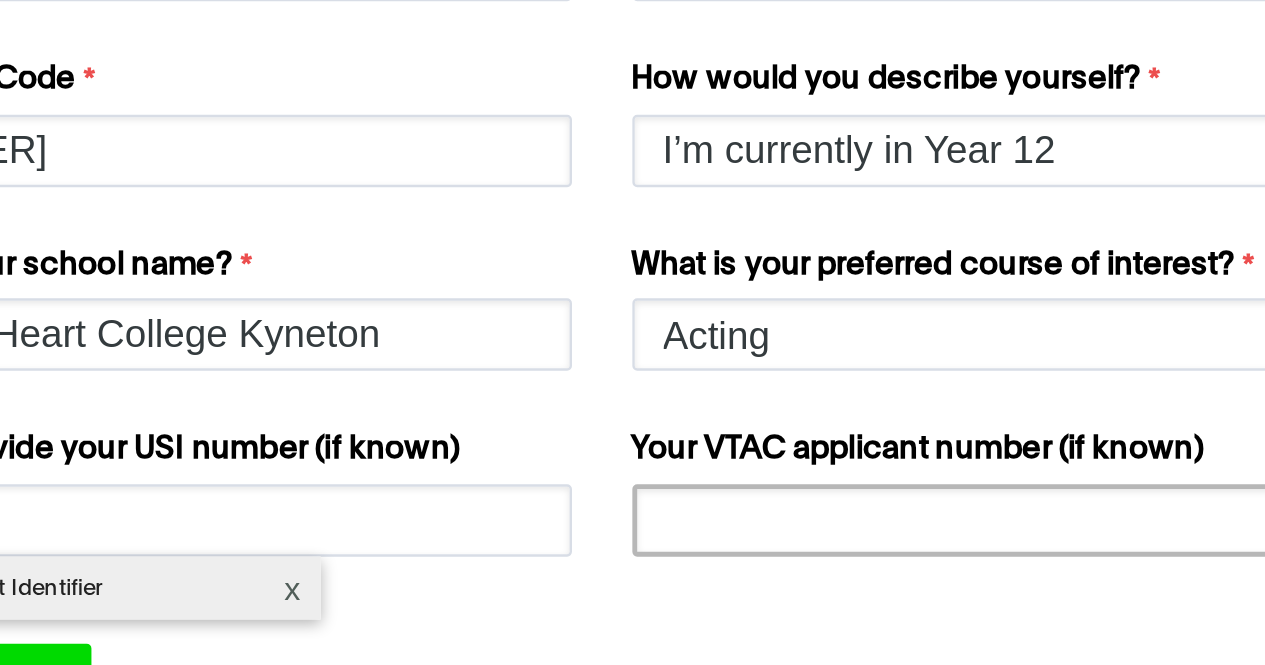 click on "Your VTAC applicant number (if known)" at bounding box center [770, 519] 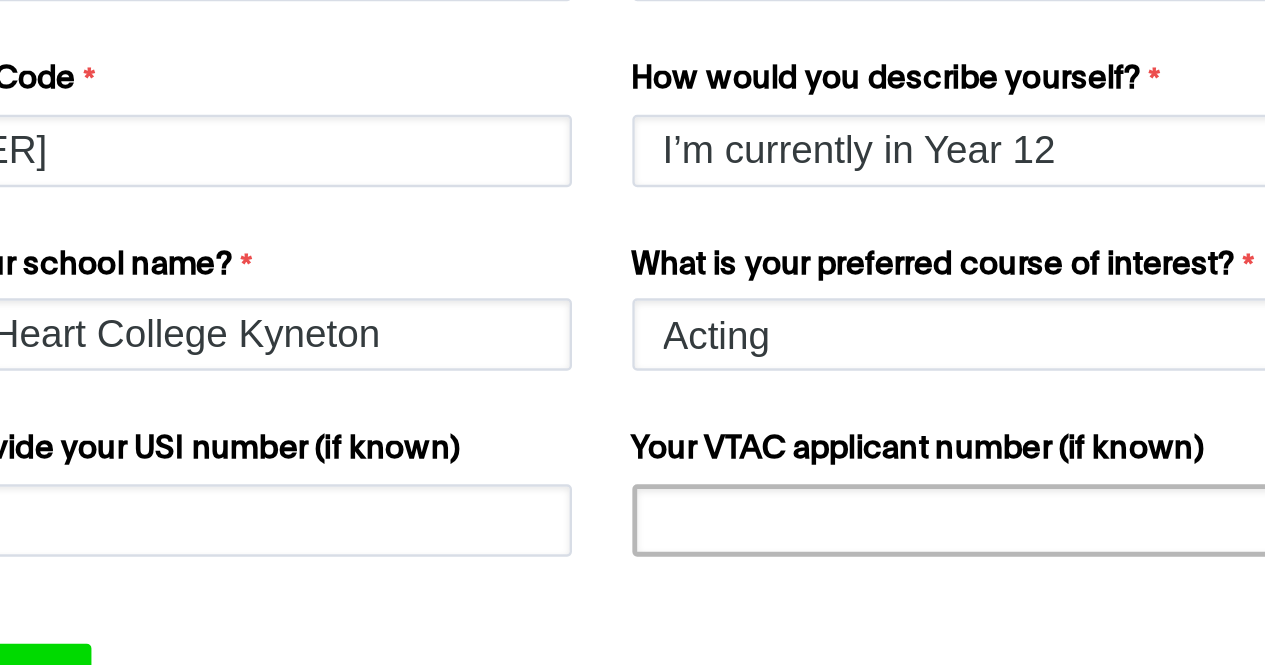 paste on "[LICENSE]" 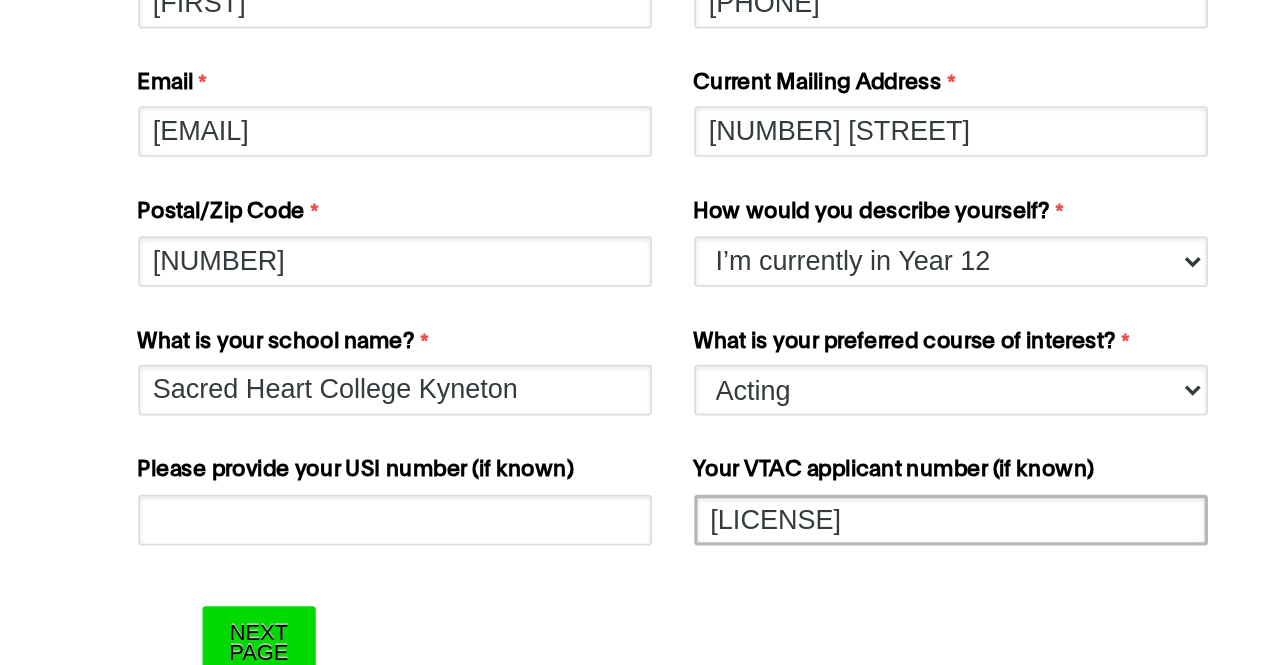 scroll, scrollTop: 80, scrollLeft: 0, axis: vertical 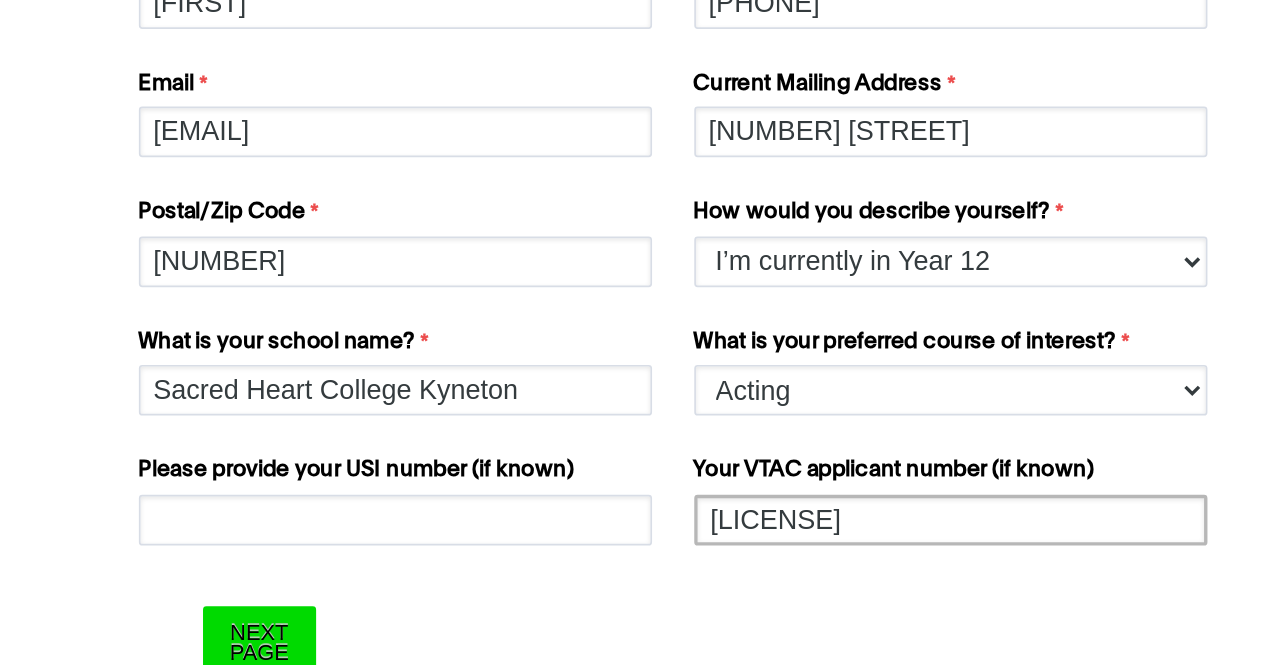type on "[LICENSE]" 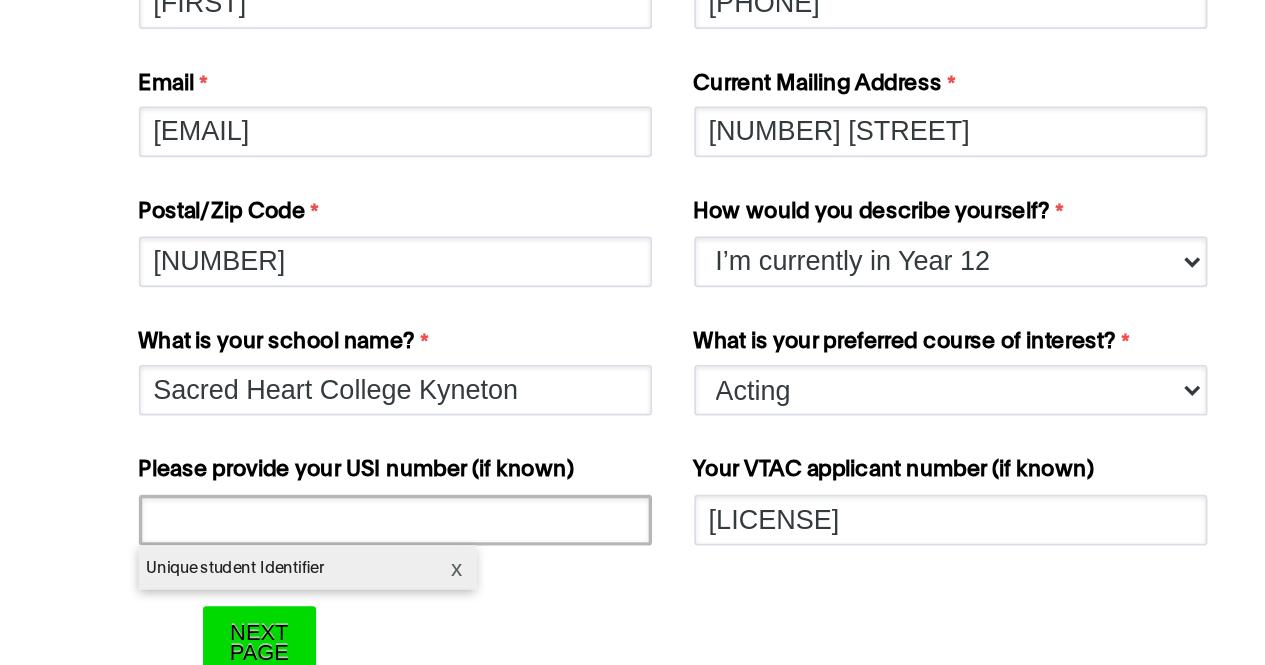 click on "Please provide your USI number (if known)" at bounding box center (441, 519) 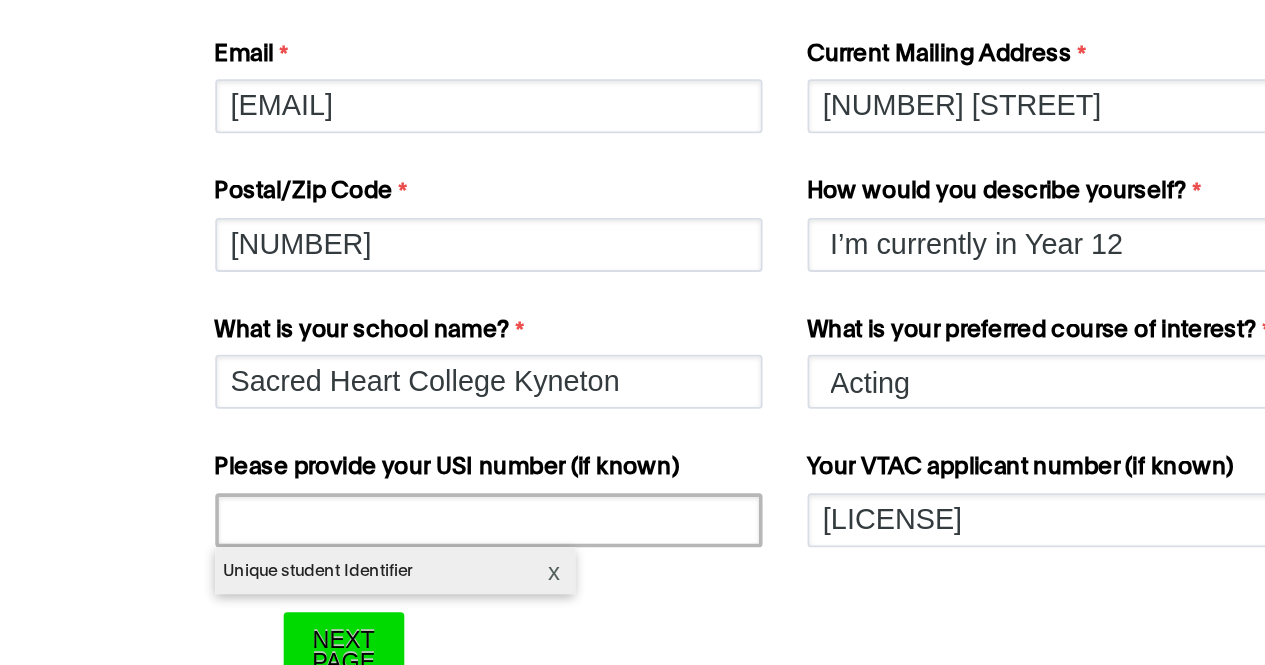 scroll, scrollTop: 80, scrollLeft: 0, axis: vertical 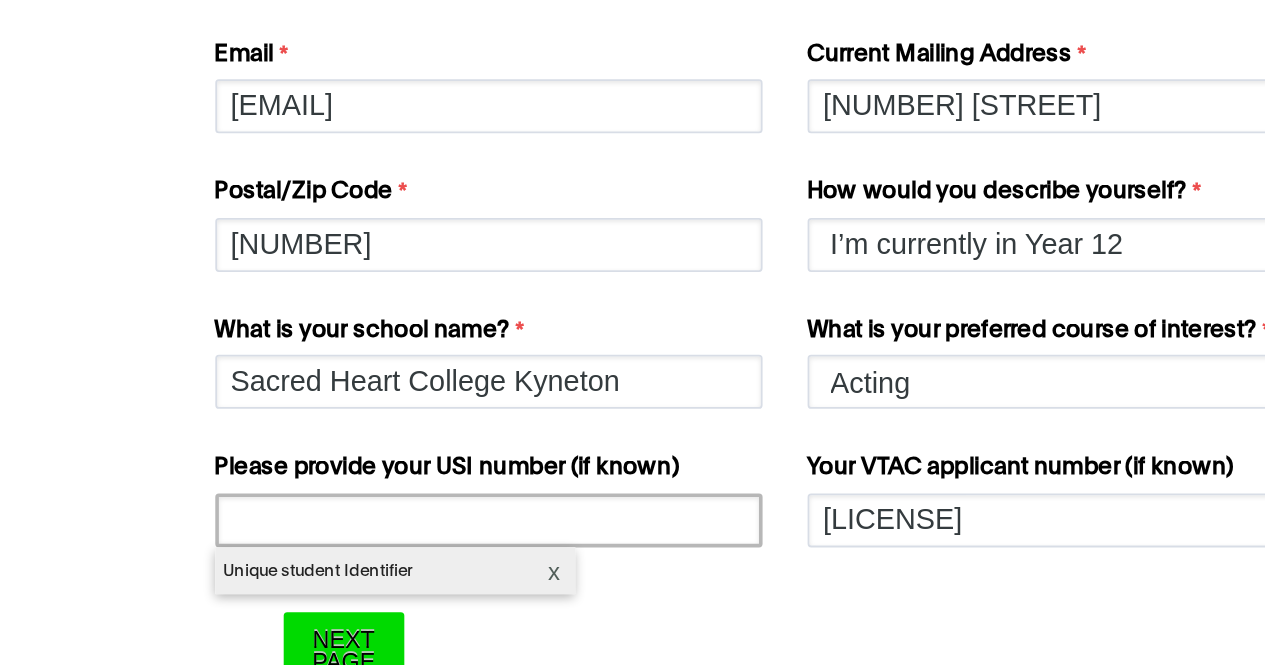 paste on "[USI]" 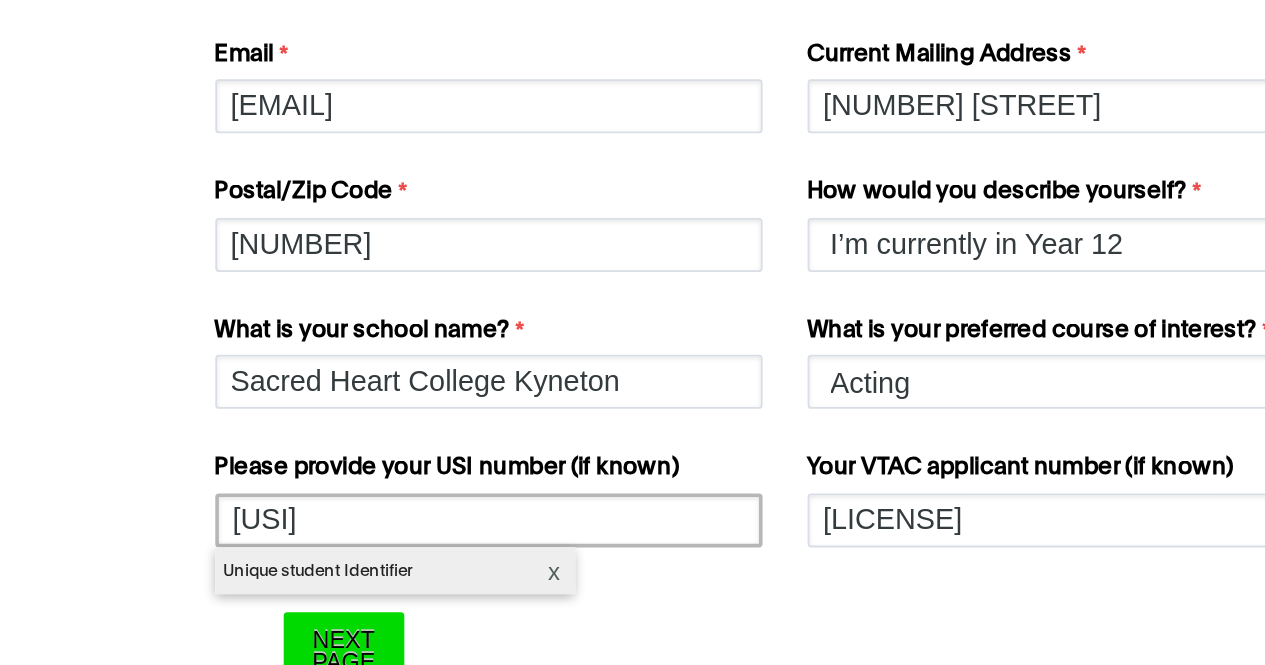 scroll, scrollTop: 80, scrollLeft: 0, axis: vertical 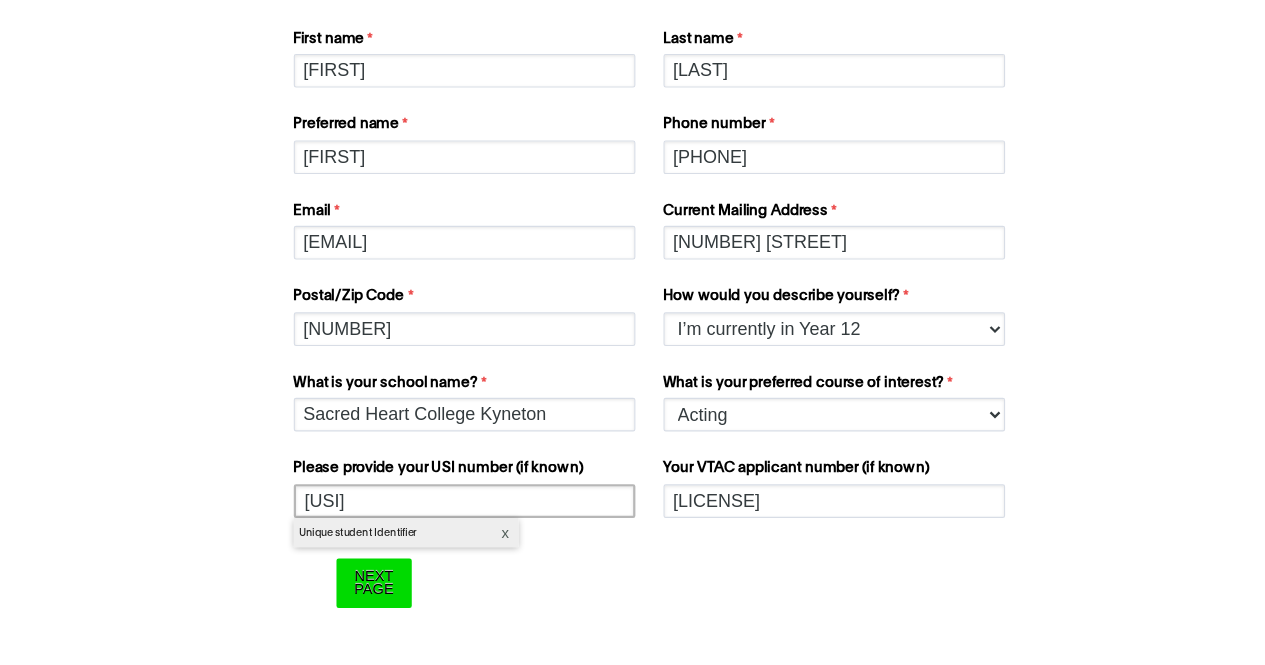 type on "[USI]" 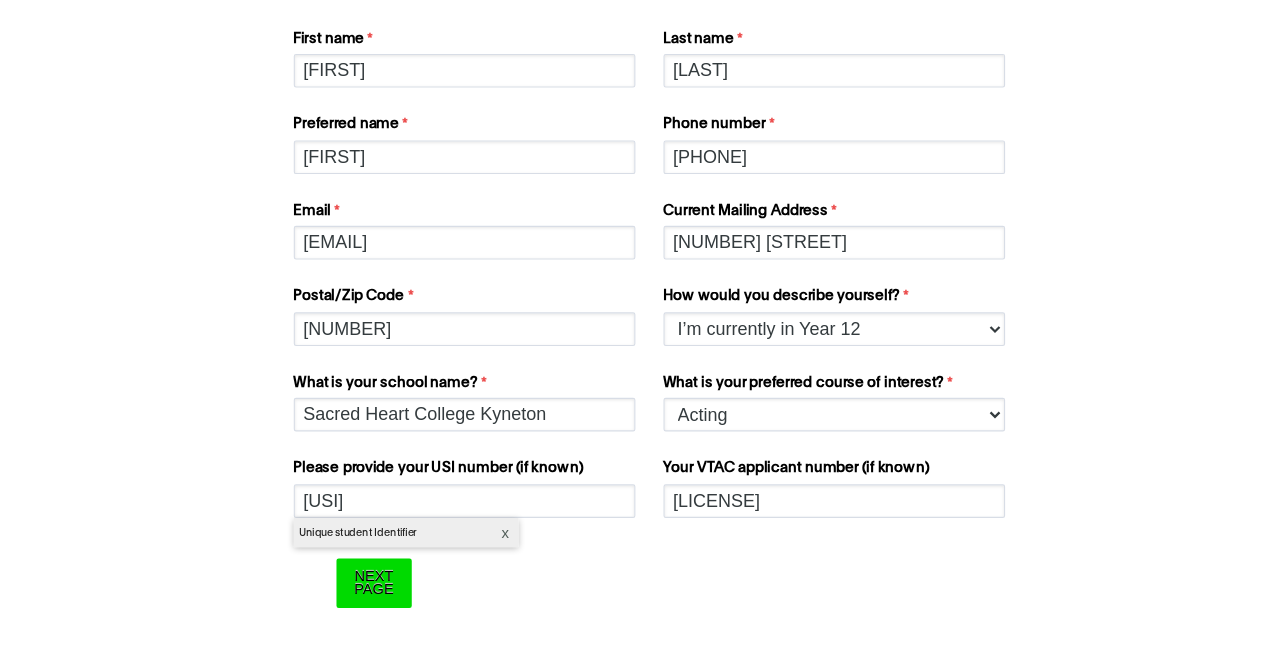 click on "COLLARTS PRIORITY PASS: EARLY ENTRY PROGRAM
First name [FIRST]
Last name [LAST]
Preferred name [FIRST]
Phone number [PHONE]
Email [EMAIL]
Current Mailing Address [NUMBER] [STREET]
Postal/Zip Code [POSTAL_CODE]
How would you describe yourself?  Please select...
I’m currently in Year 12
I've completed Year 12 and took a gap year
What is your school name?  Sacred Heart College Kyneton
What is your preferred course of interest? Please select...
2D Animation
Acting
Audio Engineering
Comedy
Digital & Social Media
Entertainment Journalism
Entertainment Management
Event Management
Fashion & Sustainability
Fashion Marketing - Buying and Retail Management
Fashion Marketing - Branding and Communication
Double Degree: Fashion Marketing/Fashion & Sustainability Double Degree
Game Design
Graphic & Digital Design
Interior Design
Music Performance
Music Production
Photography
Screen & Media
Stage Management" at bounding box center [633, 315] 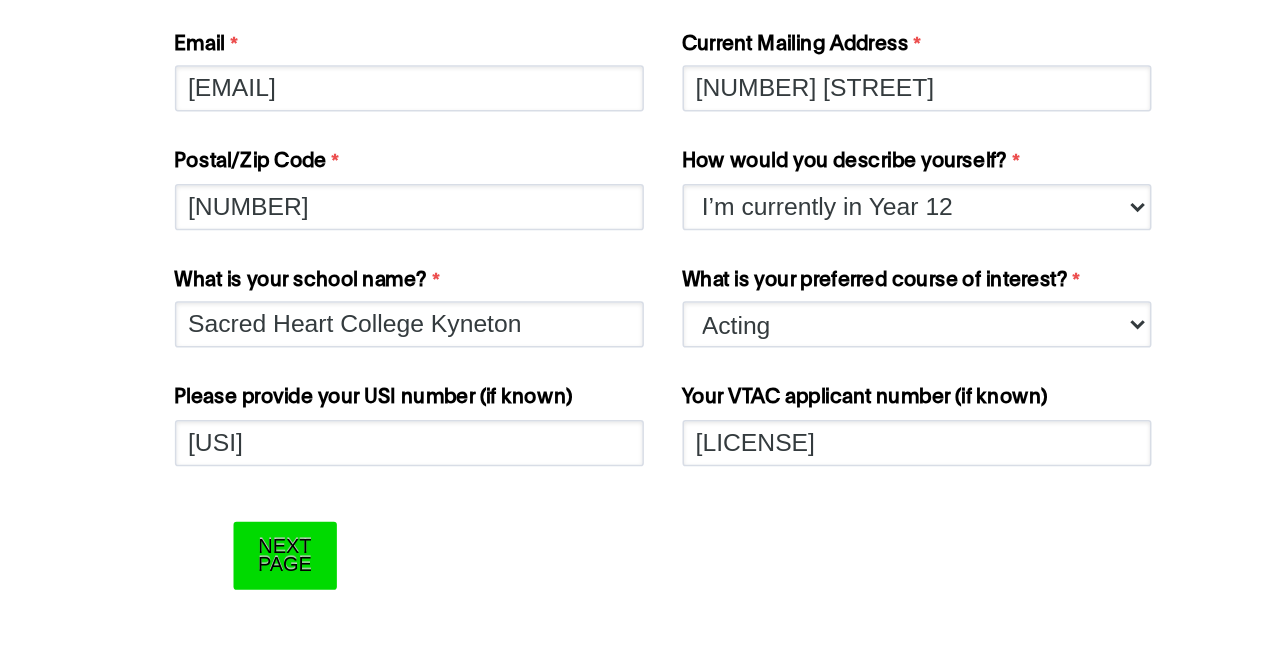 scroll, scrollTop: 75, scrollLeft: 0, axis: vertical 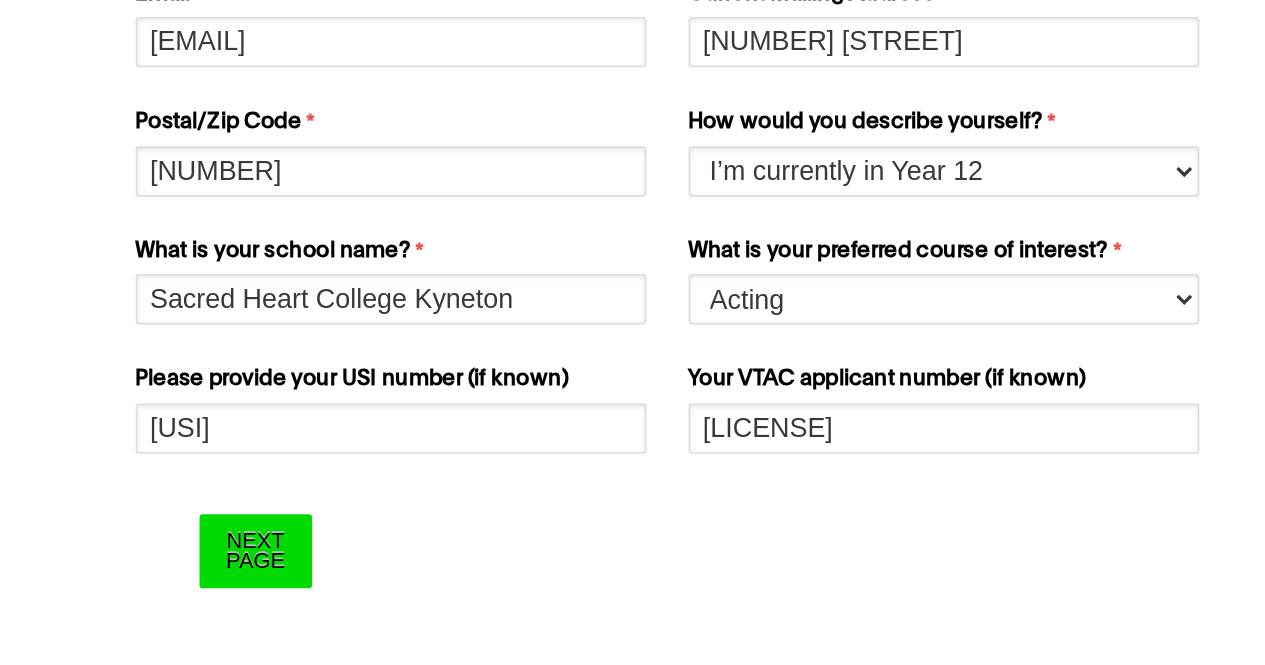 click on "COLLARTS PRIORITY PASS: EARLY ENTRY PROGRAM
First name [FIRST]
Last name [LAST]
Preferred name [FIRST]
Phone number [PHONE]
Email [EMAIL]
Current Mailing Address [NUMBER] [STREET]
Postal/Zip Code [POSTAL_CODE]
How would you describe yourself?  Please select...
I’m currently in Year 12
I've completed Year 12 and took a gap year
What is your school name?  Sacred Heart College Kyneton
What is your preferred course of interest? Please select...
2D Animation
Acting
Audio Engineering
Comedy
Digital & Social Media
Entertainment Journalism
Entertainment Management
Event Management
Fashion & Sustainability
Fashion Marketing - Buying and Retail Management
Fashion Marketing - Branding and Communication
Double Degree: Fashion Marketing/Fashion & Sustainability Double Degree
Game Design
Graphic & Digital Design
Interior Design
Music Performance
Music Production
Photography
Screen & Media
Stage Management" at bounding box center (633, 320) 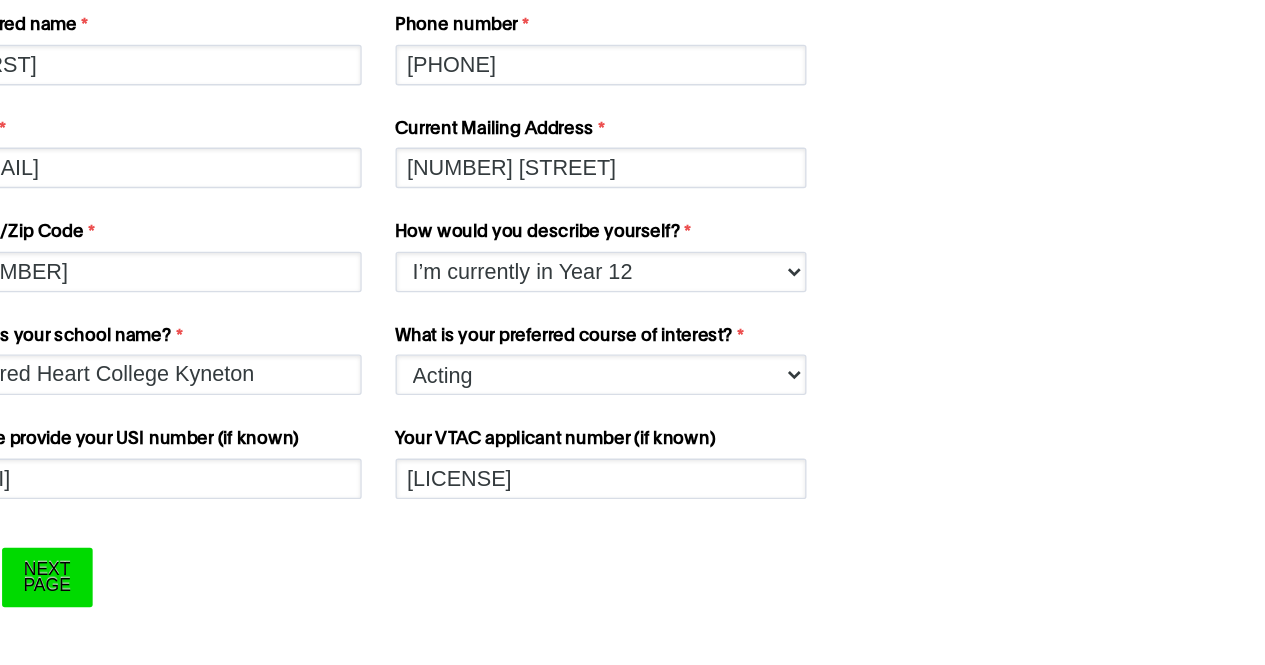 scroll, scrollTop: 70, scrollLeft: 0, axis: vertical 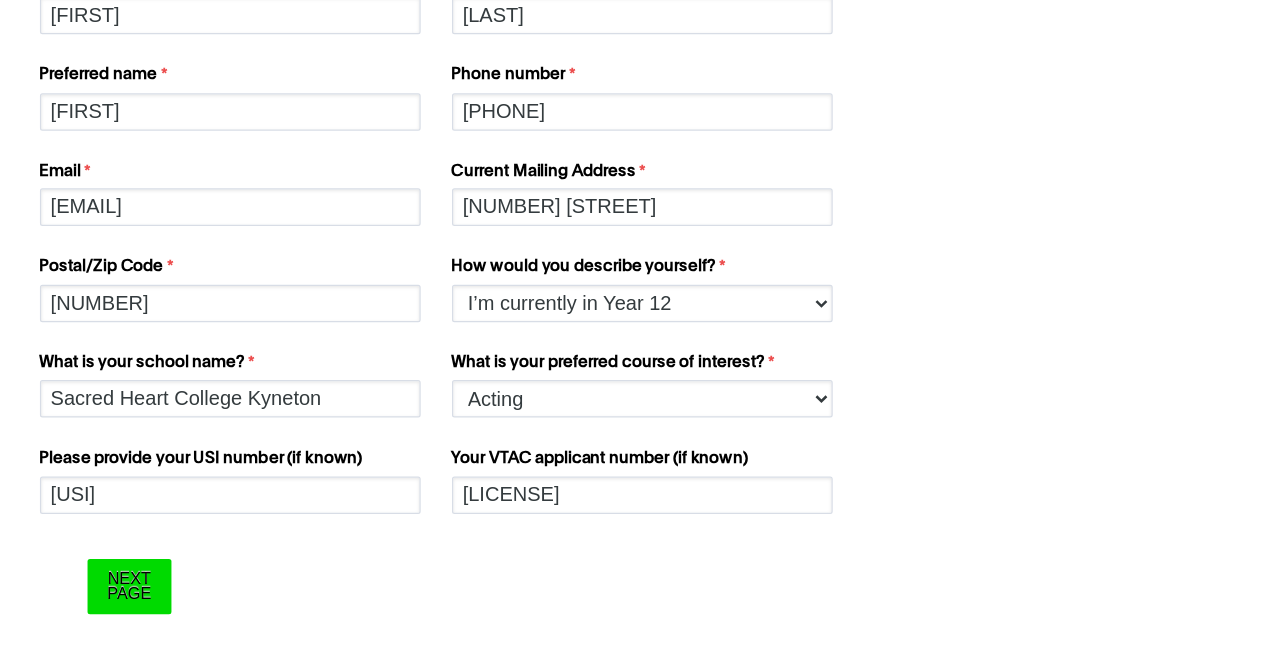 click on "Next Page" at bounding box center (337, 592) 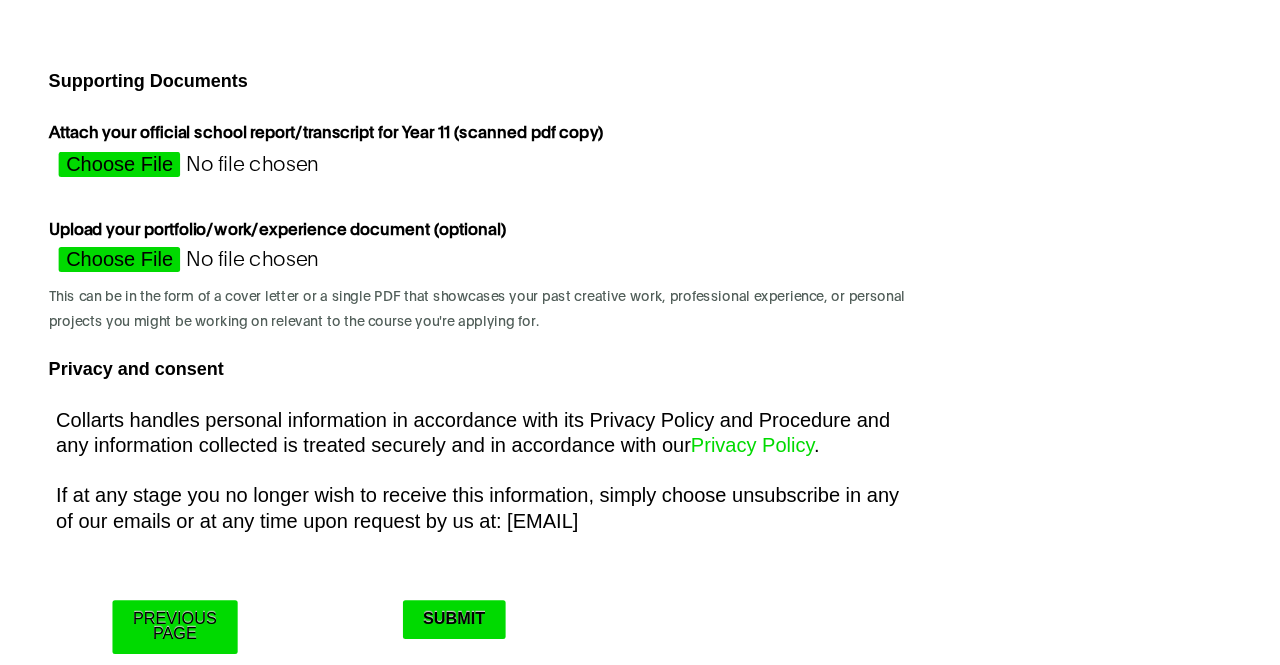 scroll, scrollTop: 0, scrollLeft: 0, axis: both 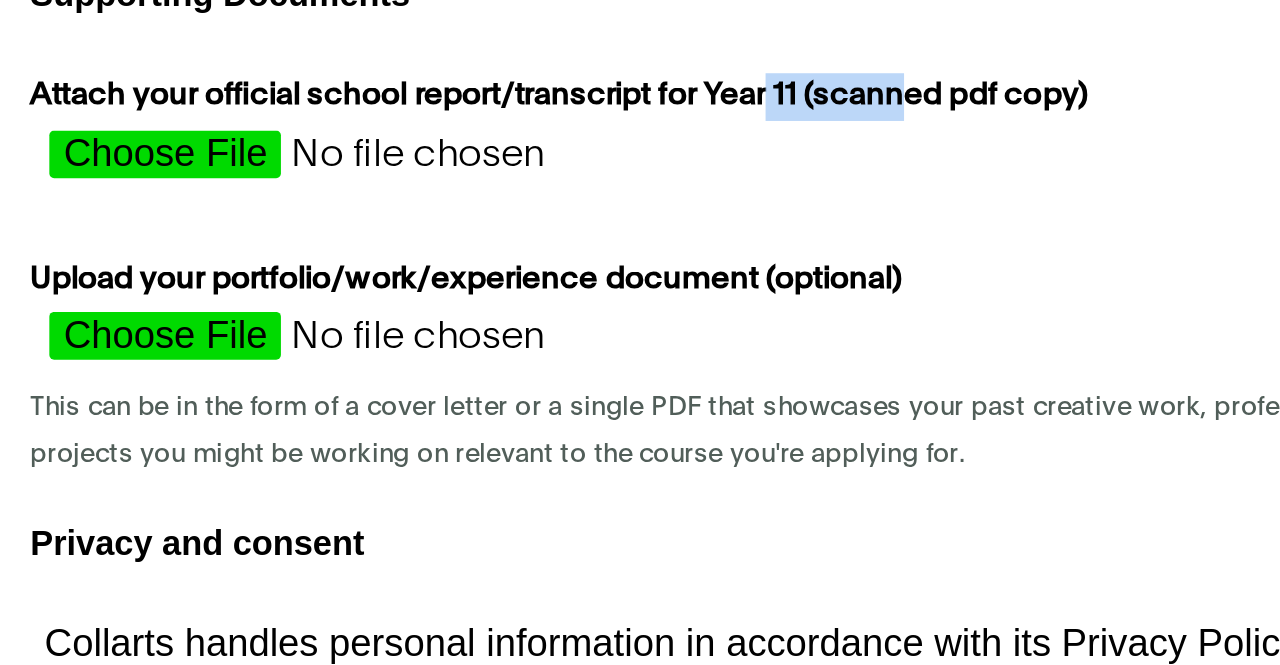 drag, startPoint x: 603, startPoint y: 127, endPoint x: 661, endPoint y: 133, distance: 58.30952 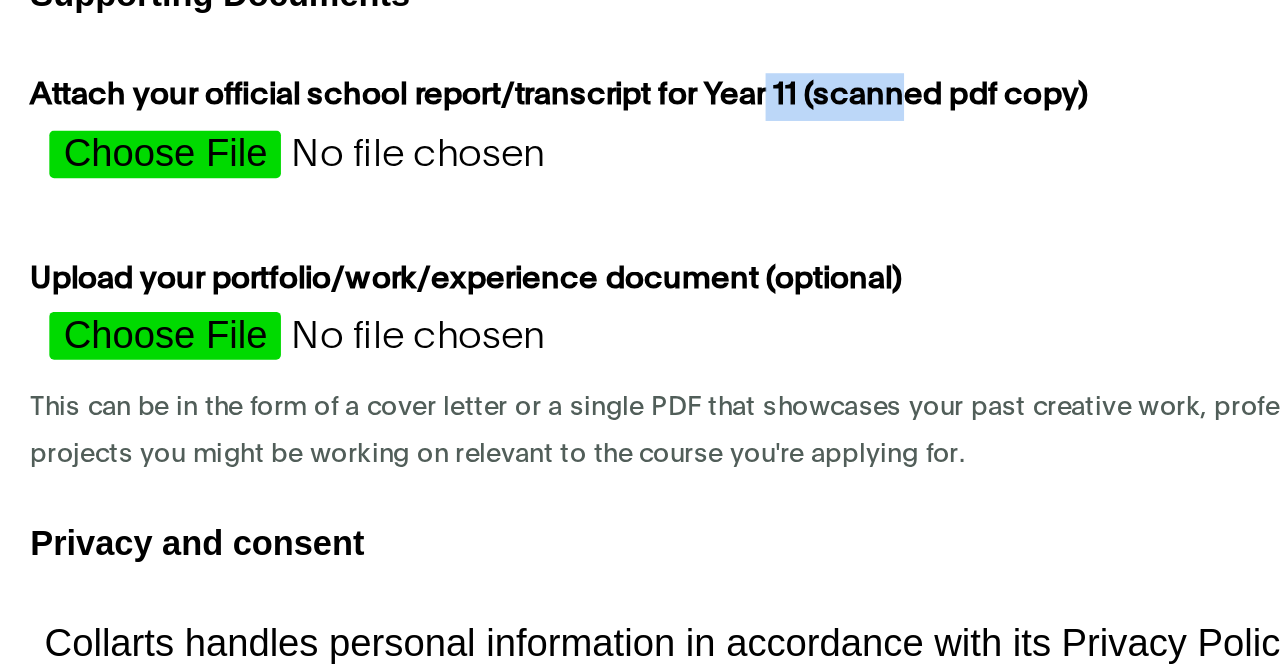 click on "Attach your official school report/transcript for Year 11 (scanned pdf copy)" at bounding box center [520, 128] 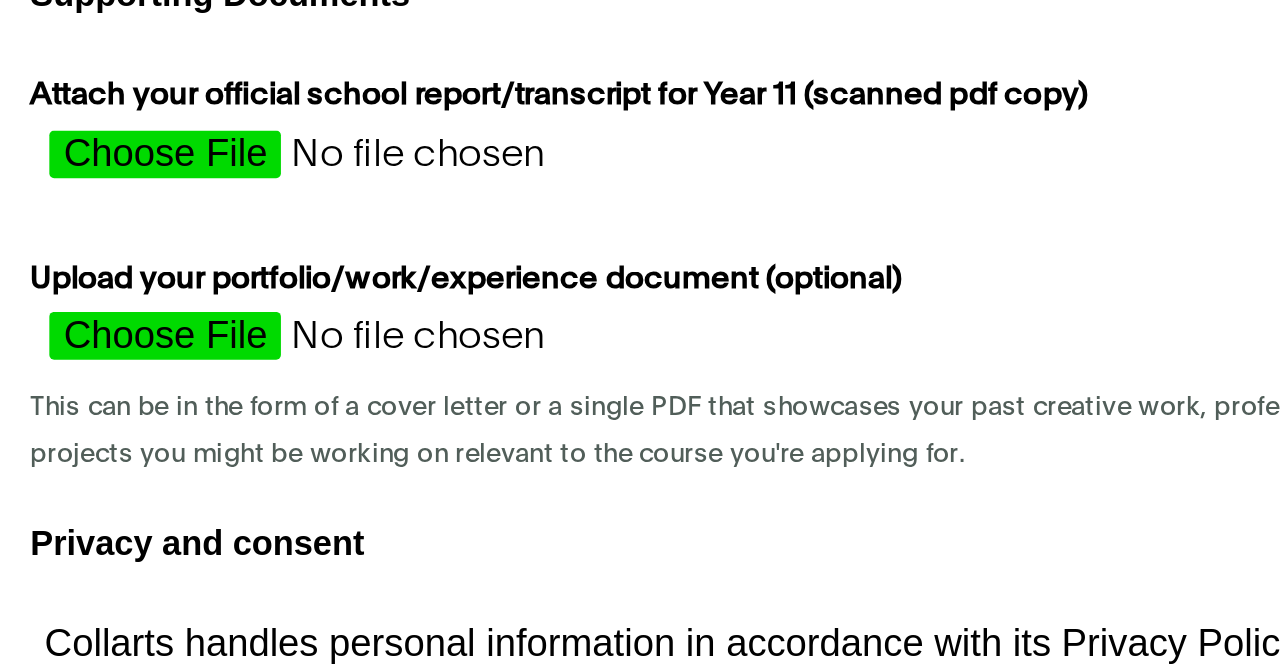 click on "Attach your official school report/transcript for Year 11 (scanned pdf copy)" at bounding box center [474, 155] 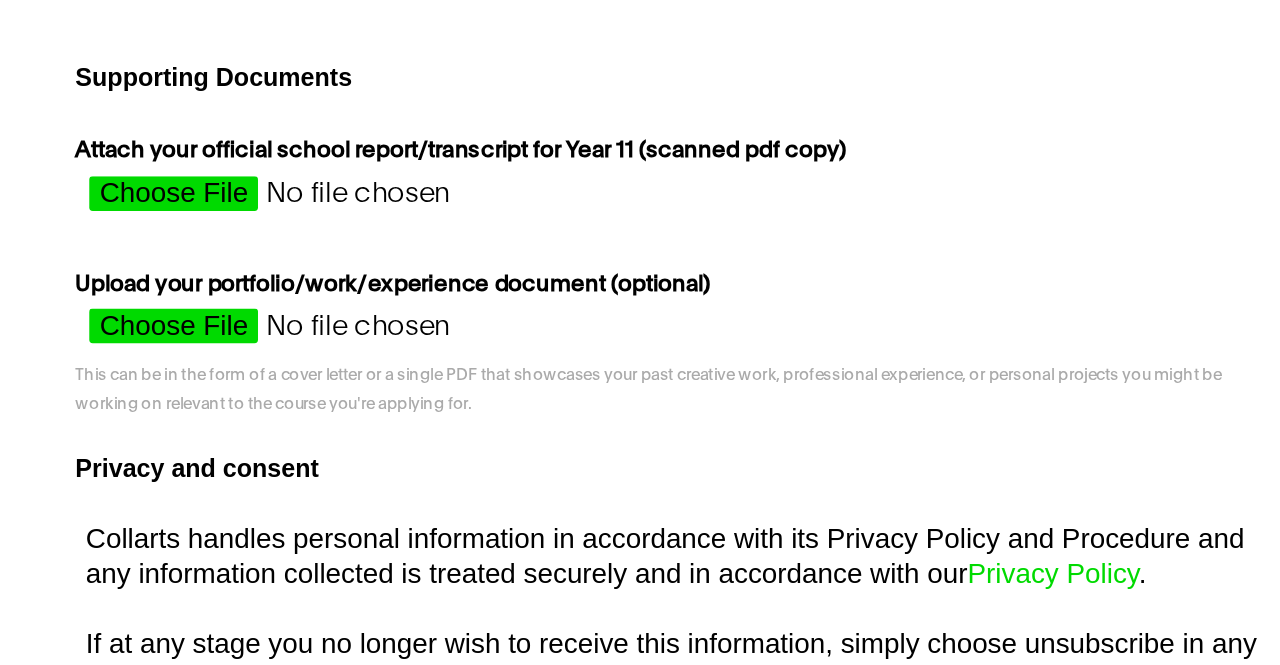 click on "Upload your portfolio/work/experience document (optional)" at bounding box center [474, 231] 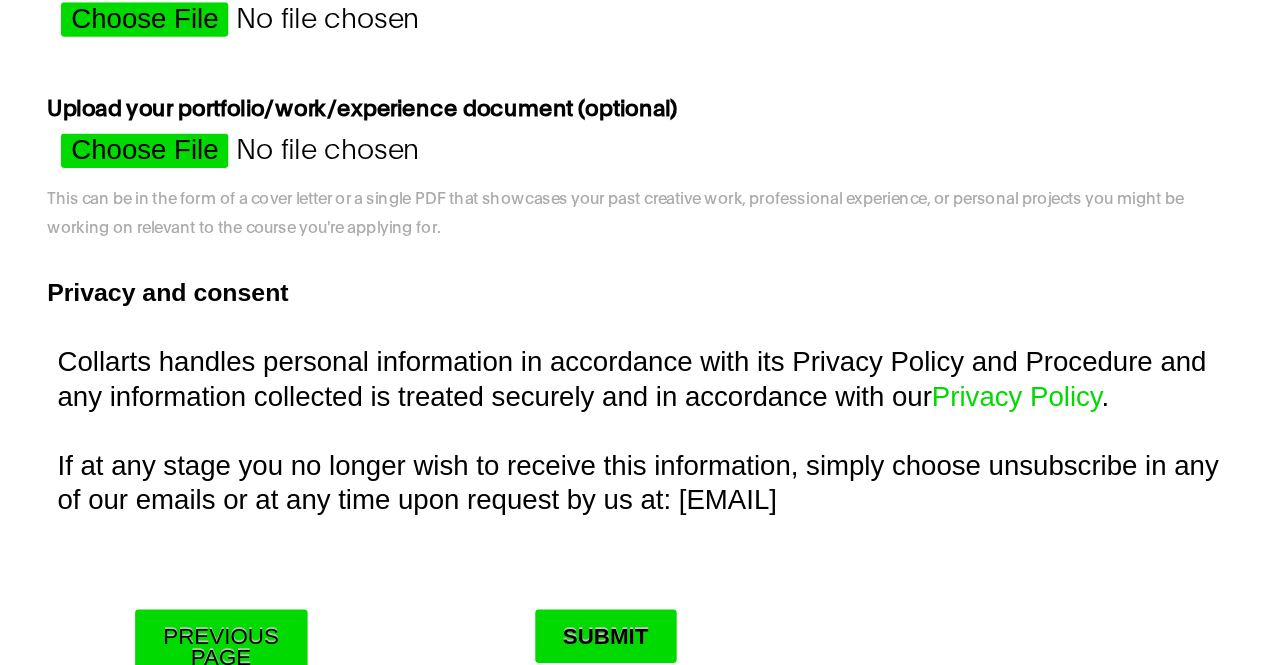 click on "Upload your portfolio/work/experience document (optional)" at bounding box center (474, 231) 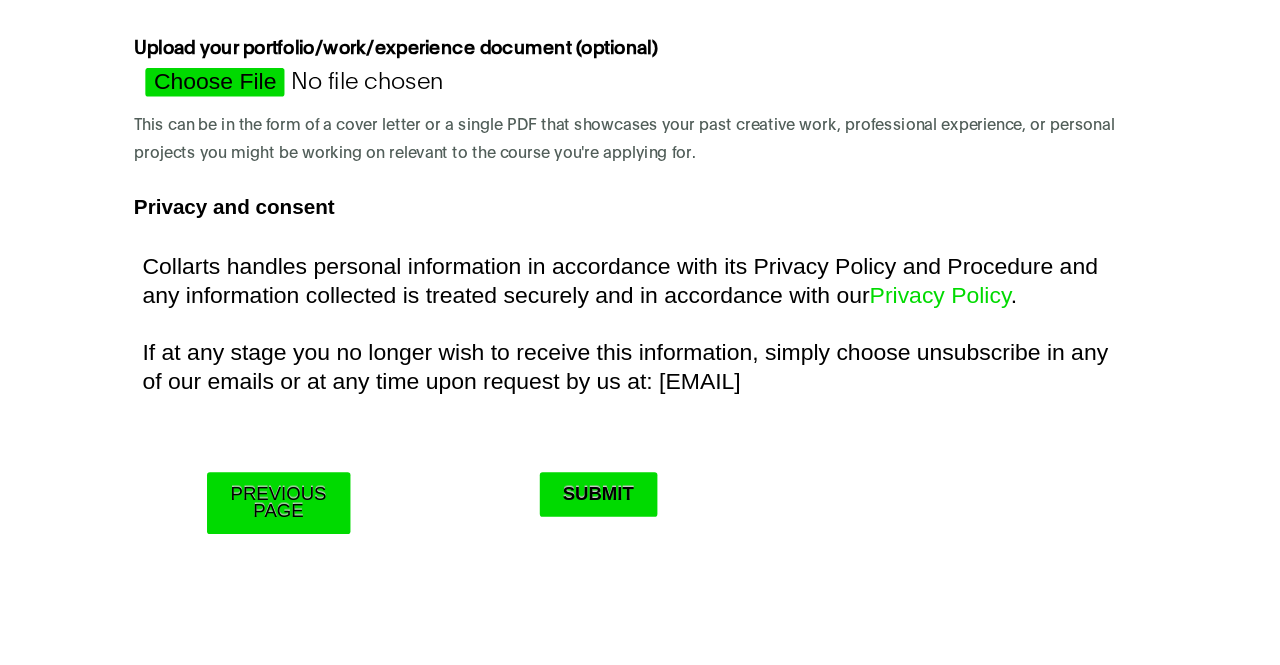 click on "Submit" at bounding box center [620, 513] 